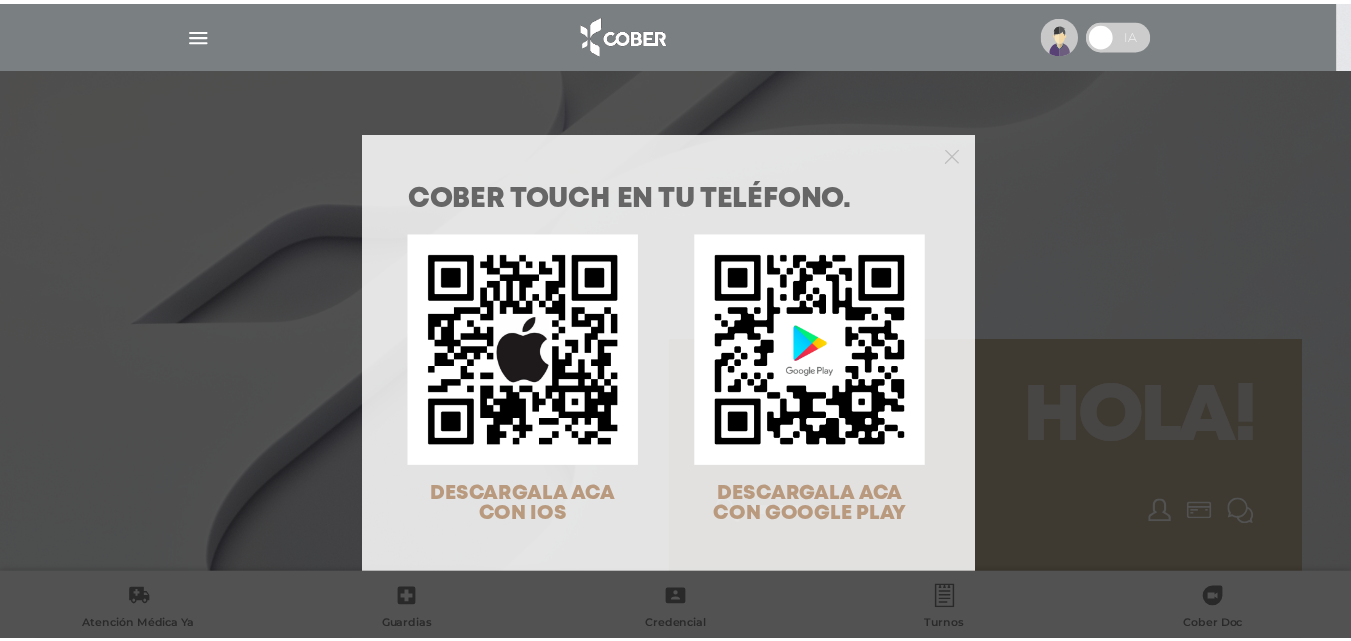 scroll, scrollTop: 0, scrollLeft: 0, axis: both 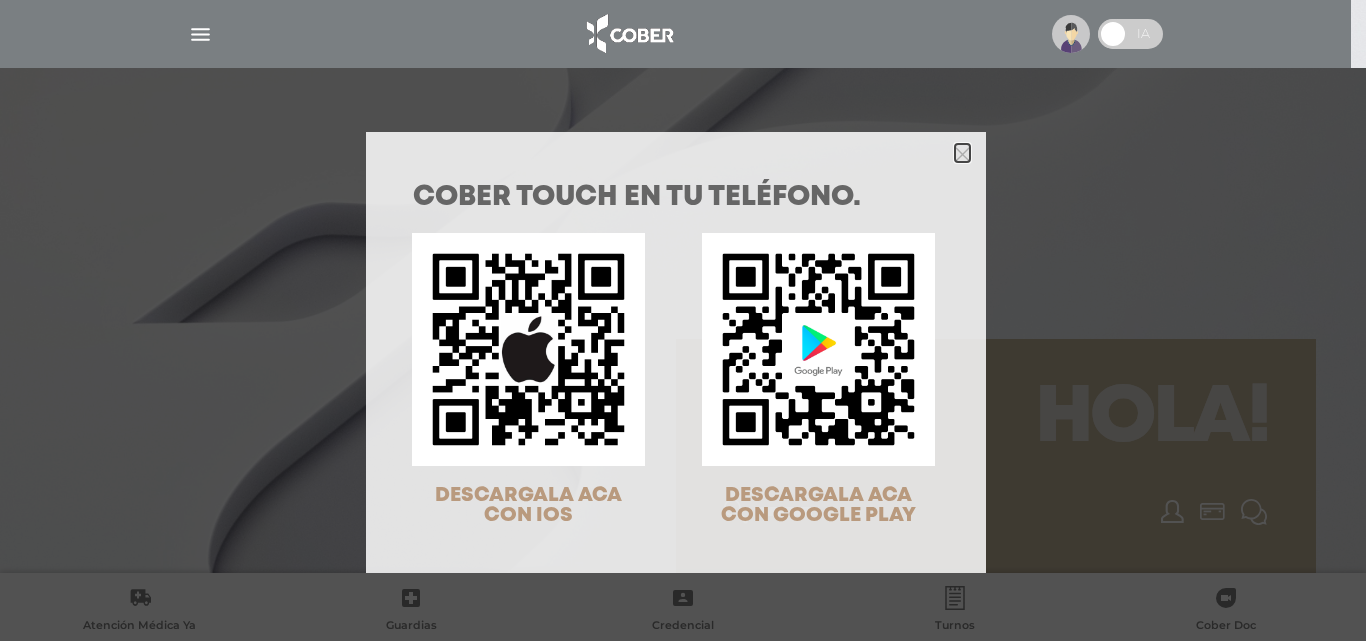 click 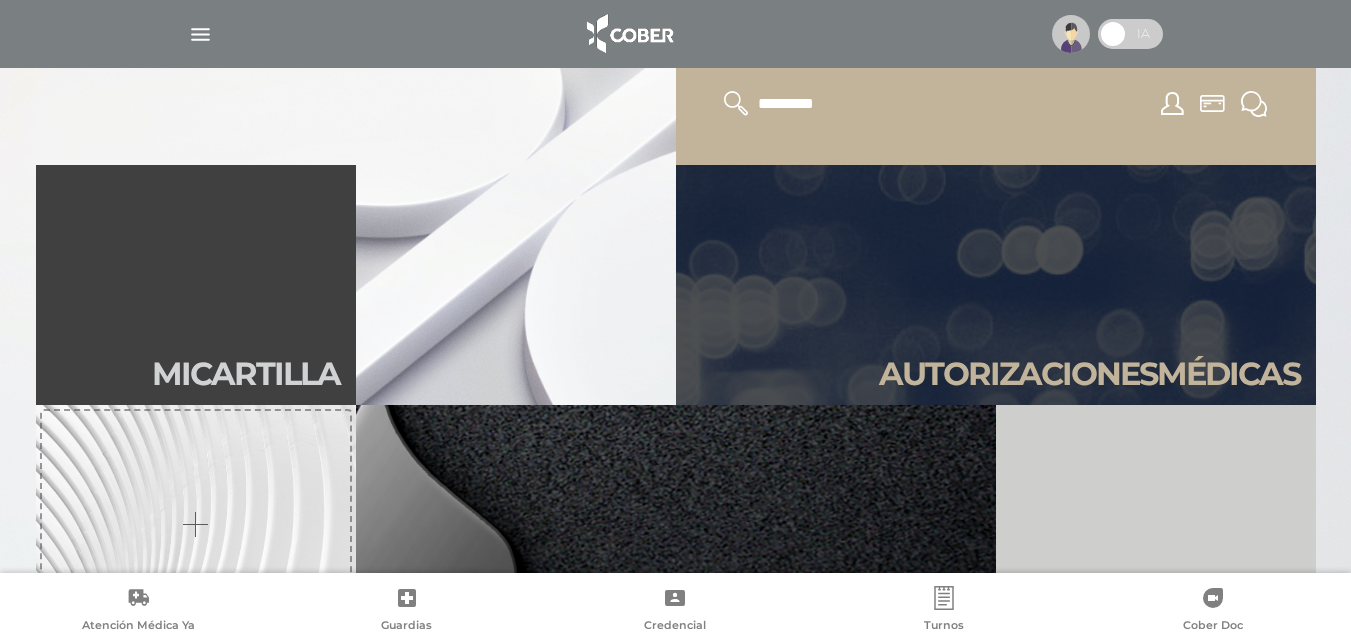 scroll, scrollTop: 500, scrollLeft: 0, axis: vertical 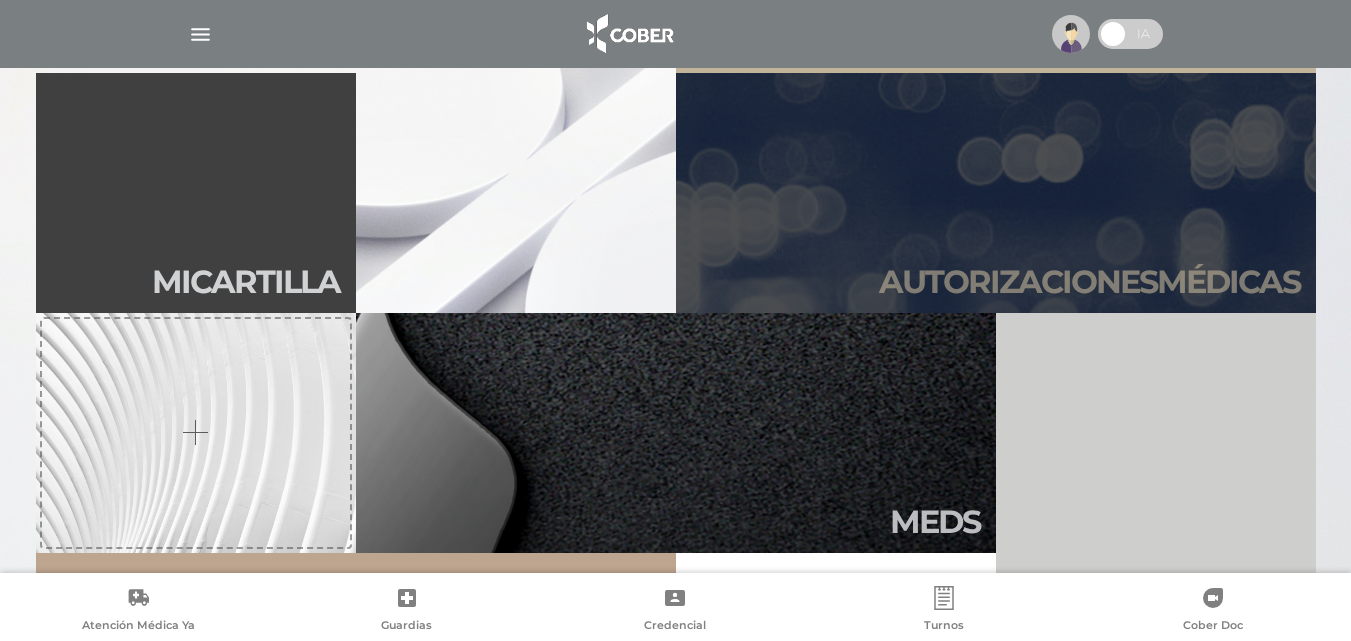click on "Autori zaciones  médicas" at bounding box center [996, 193] 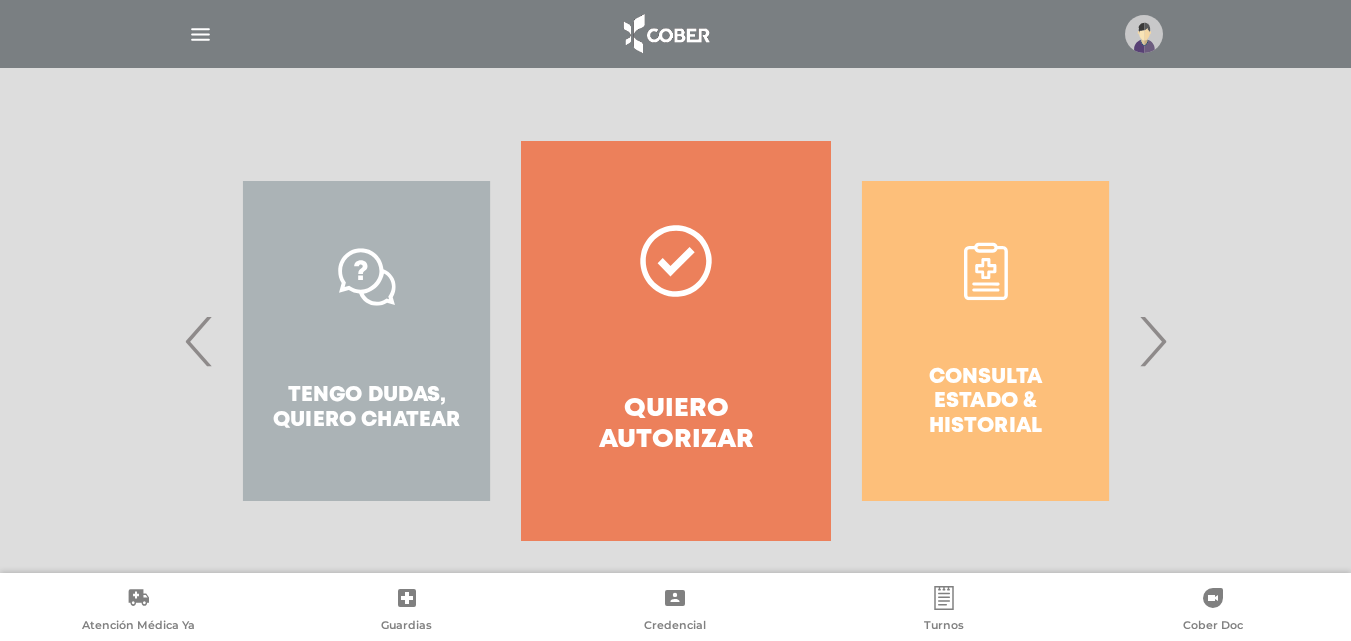 scroll, scrollTop: 363, scrollLeft: 0, axis: vertical 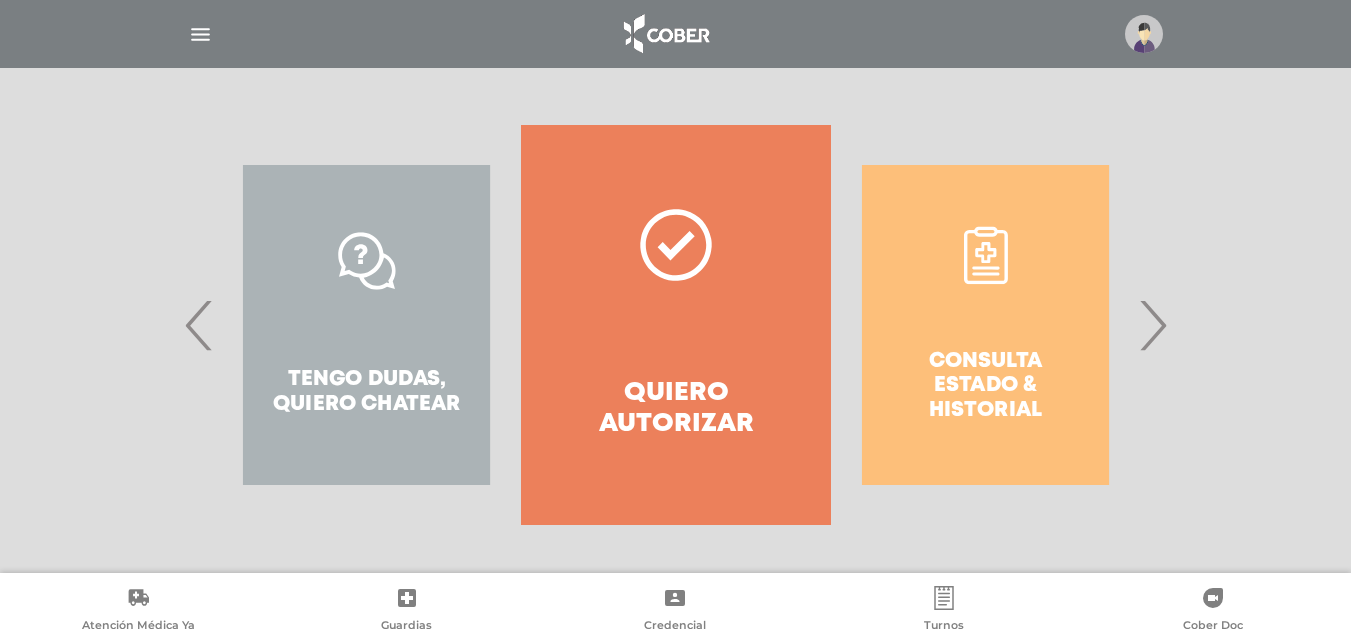 click on "Consulta estado & historial" at bounding box center (985, 325) 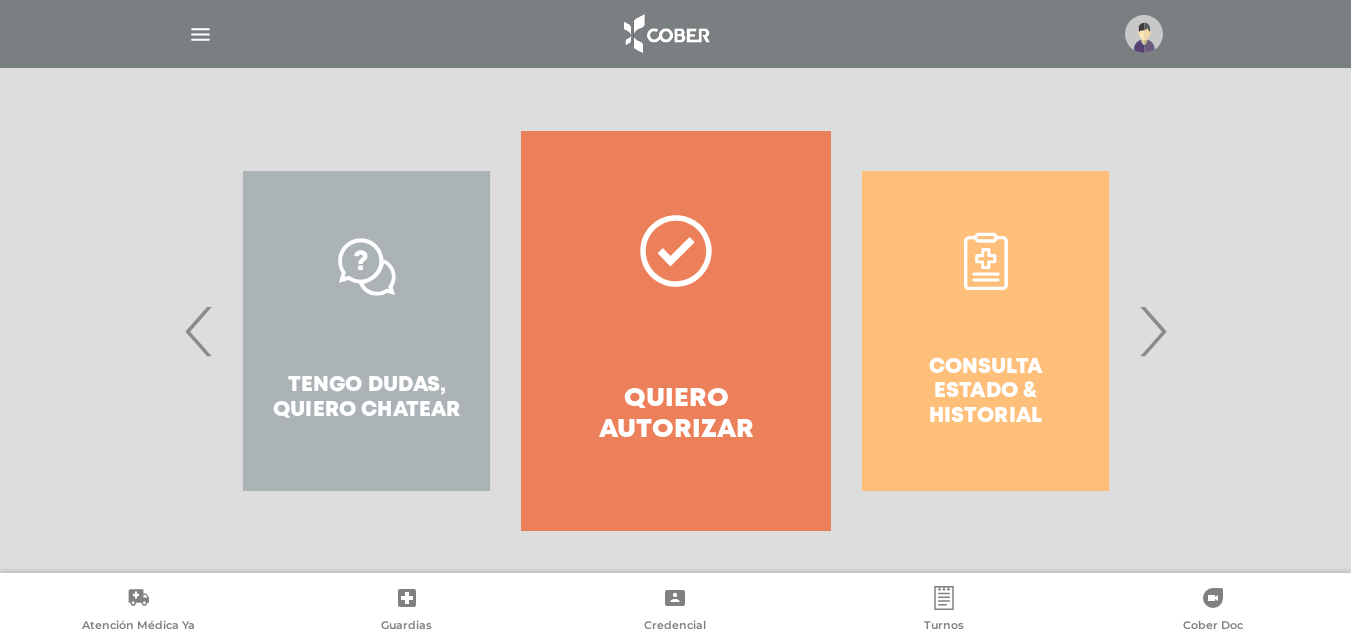 scroll, scrollTop: 363, scrollLeft: 0, axis: vertical 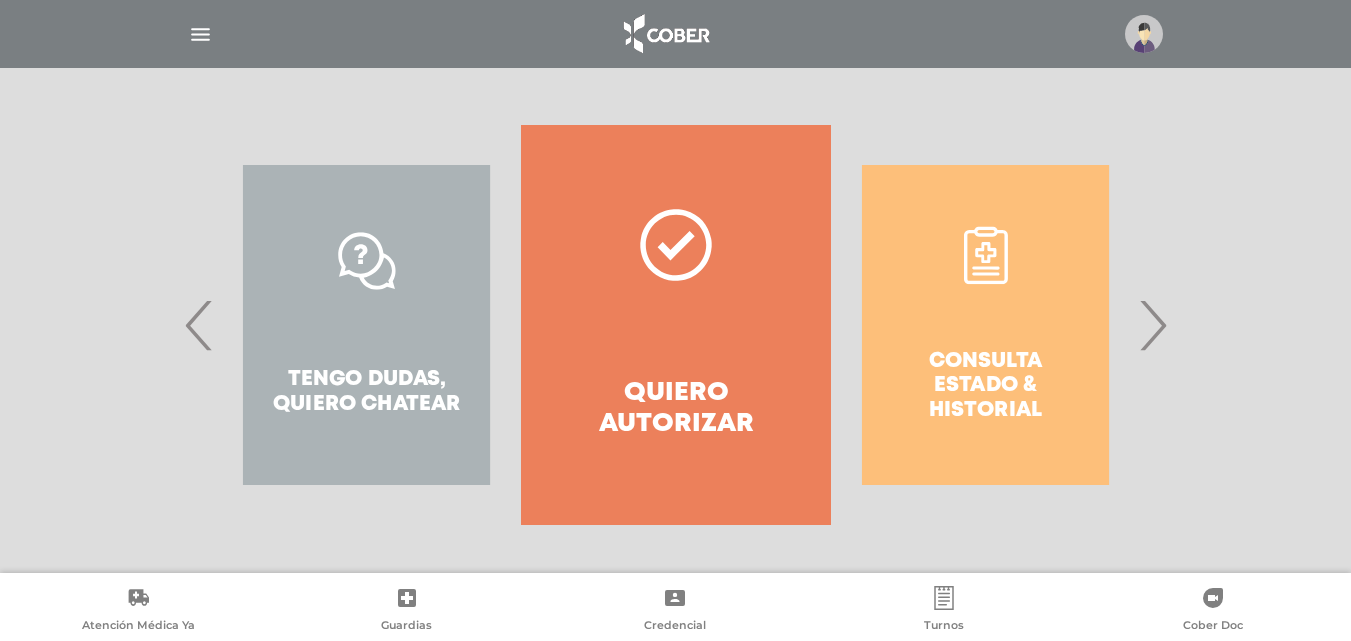 click on "Consulta estado & historial" at bounding box center (985, 325) 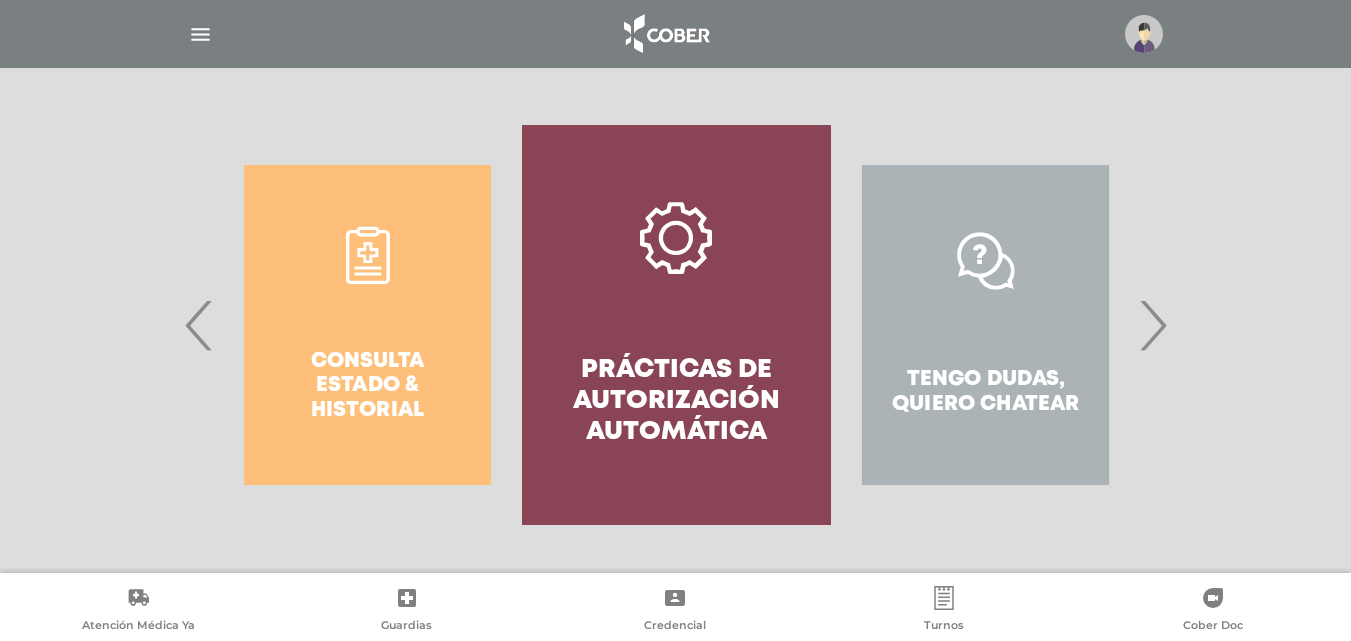 click on "Prácticas de autorización automática" at bounding box center (676, 402) 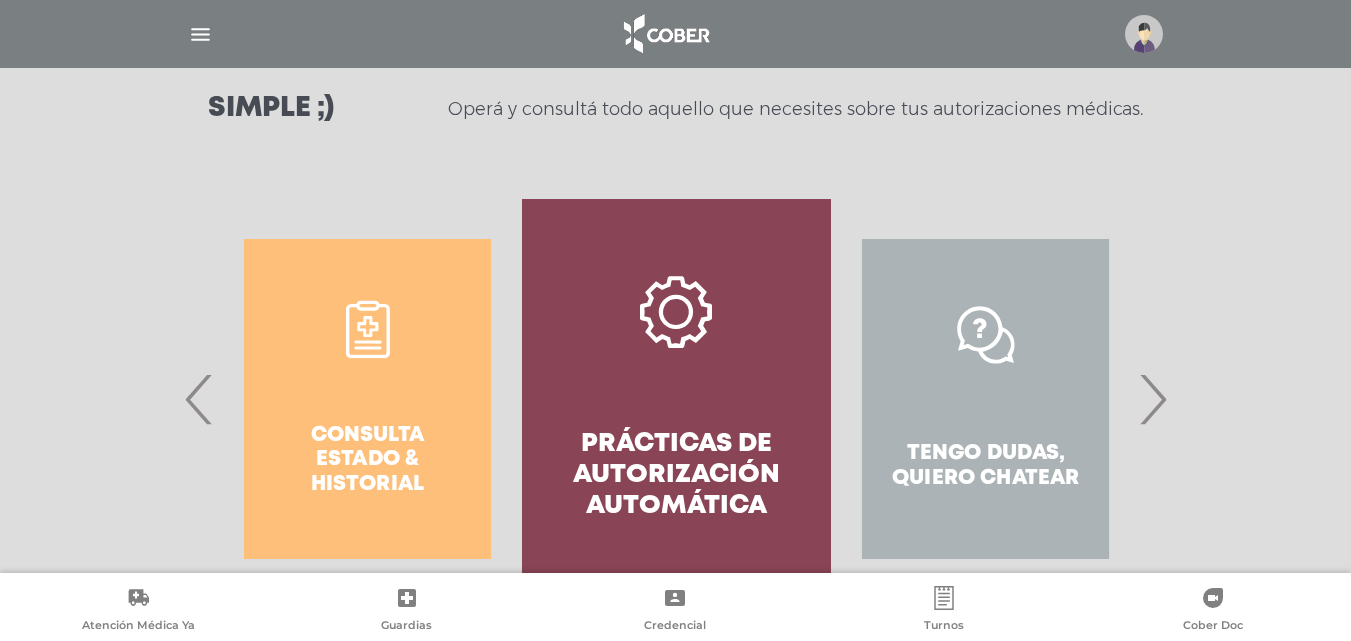 scroll, scrollTop: 288, scrollLeft: 0, axis: vertical 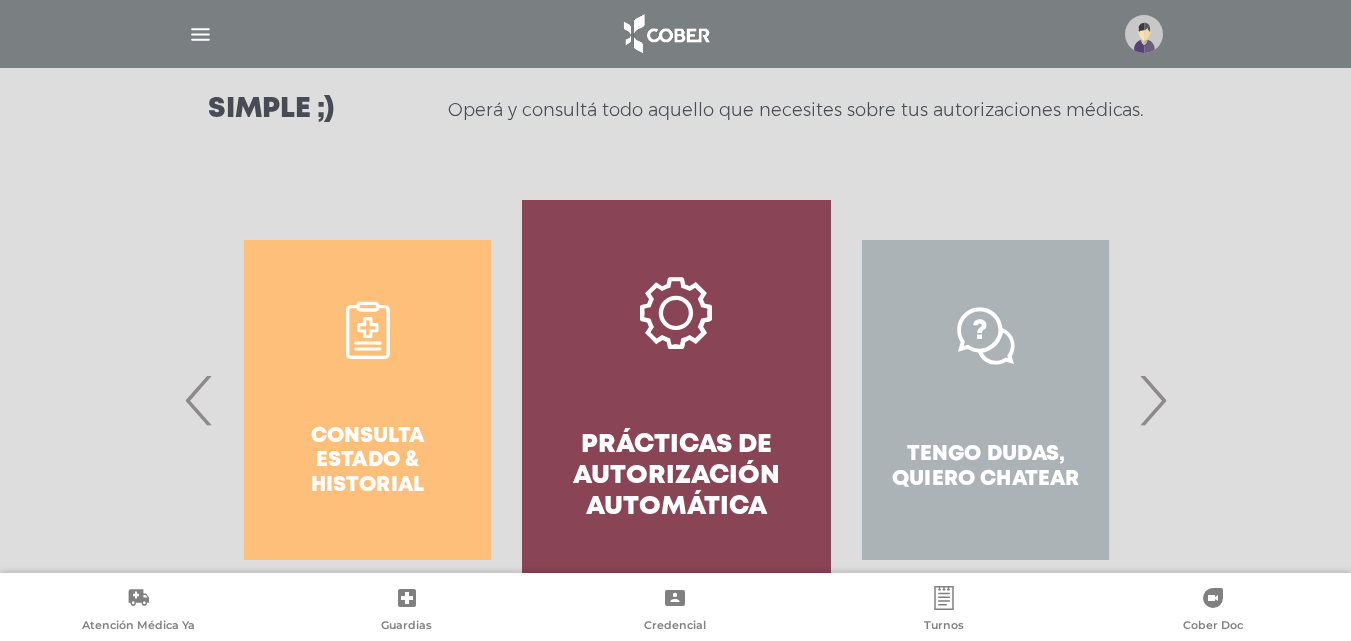 click on "Consulta estado & historial" at bounding box center [367, 400] 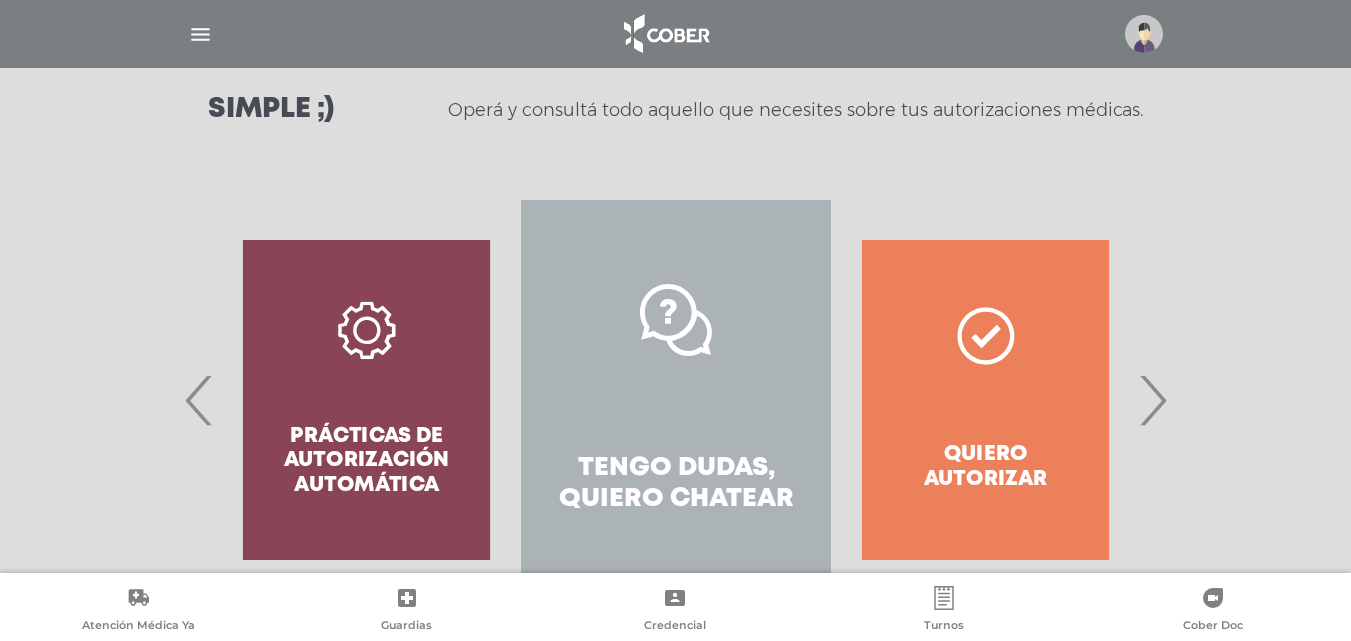 click on "›" at bounding box center [1152, 400] 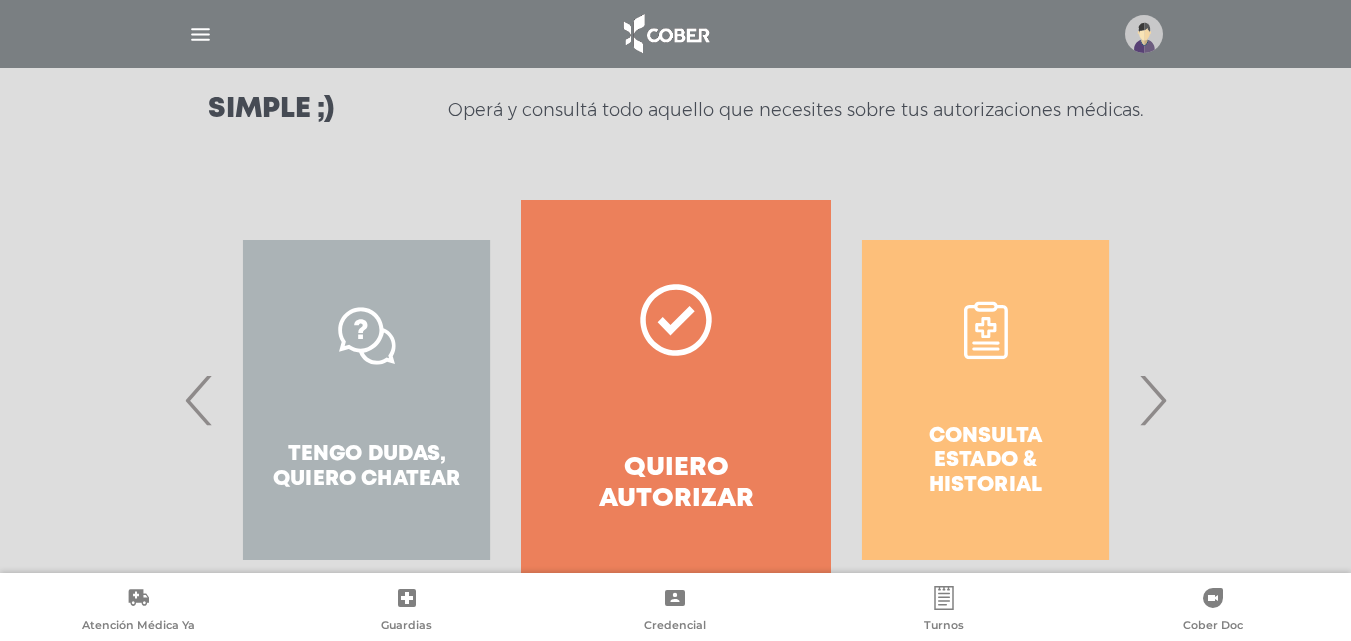 click on "Consulta estado & historial" at bounding box center (985, 400) 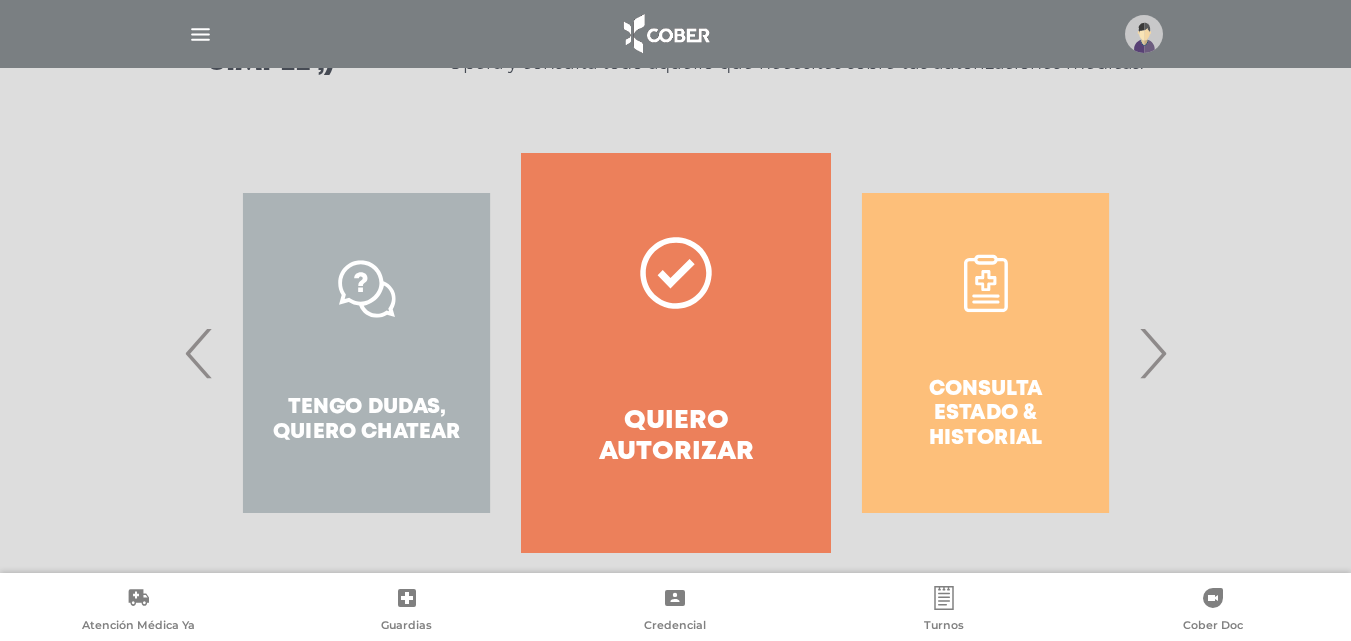 scroll, scrollTop: 388, scrollLeft: 0, axis: vertical 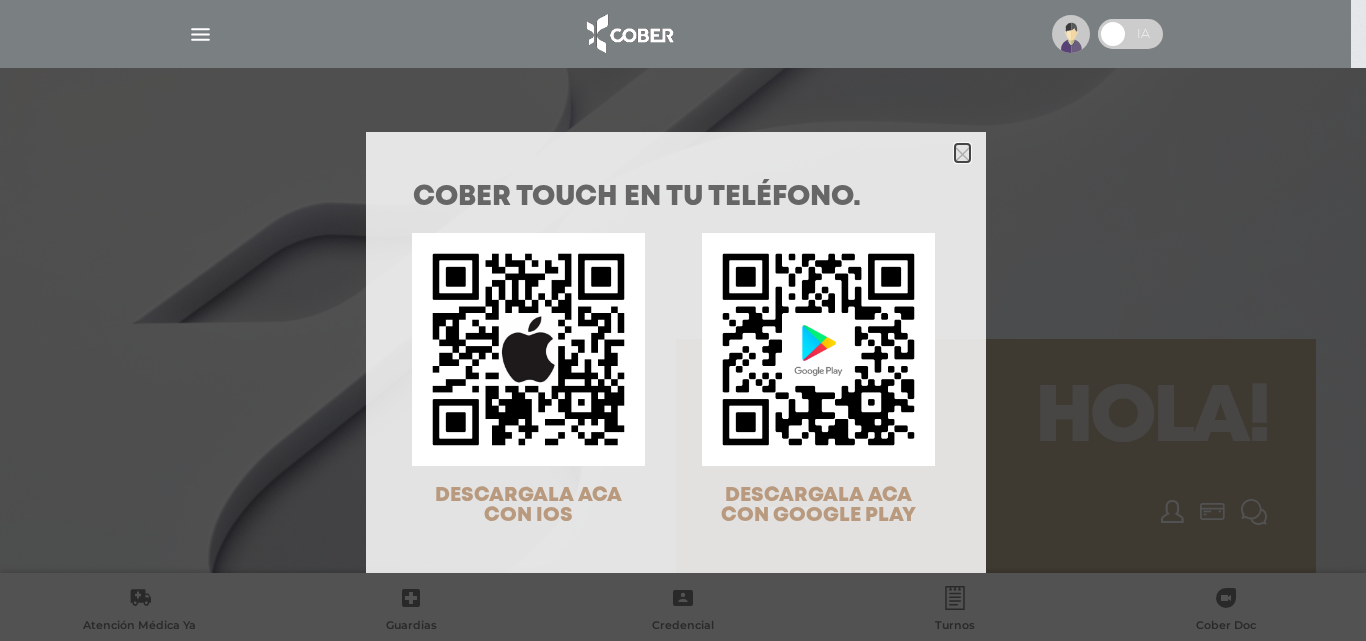 click 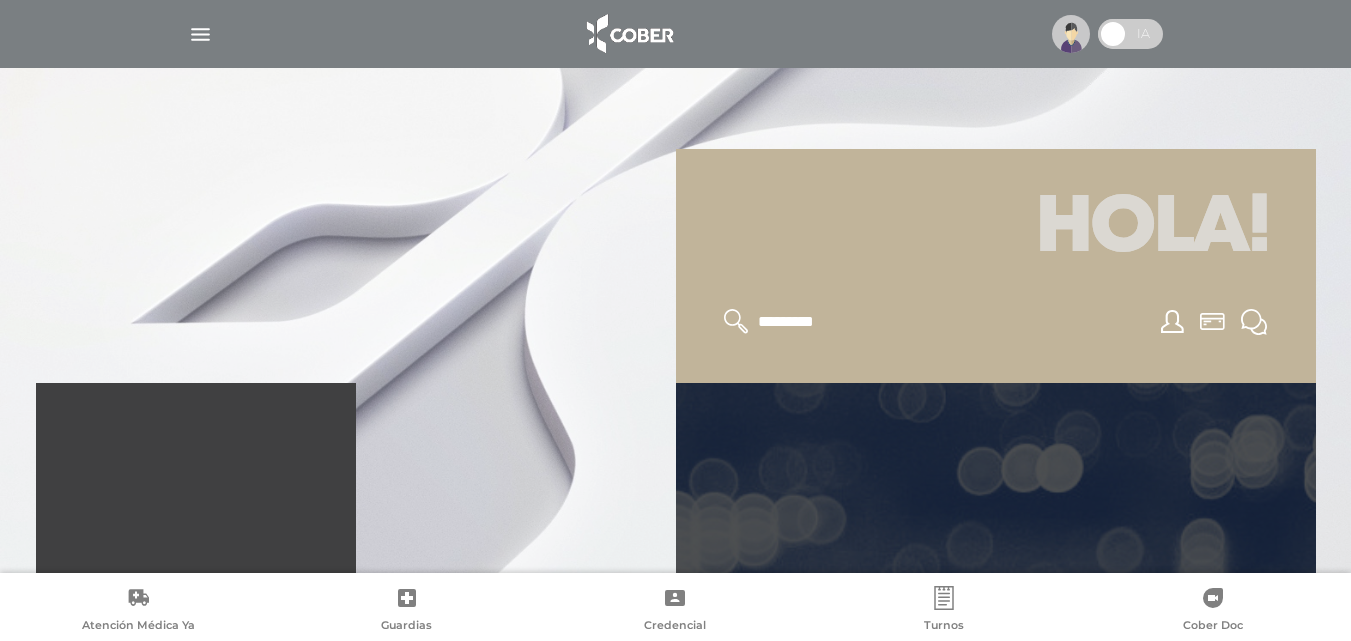 scroll, scrollTop: 300, scrollLeft: 0, axis: vertical 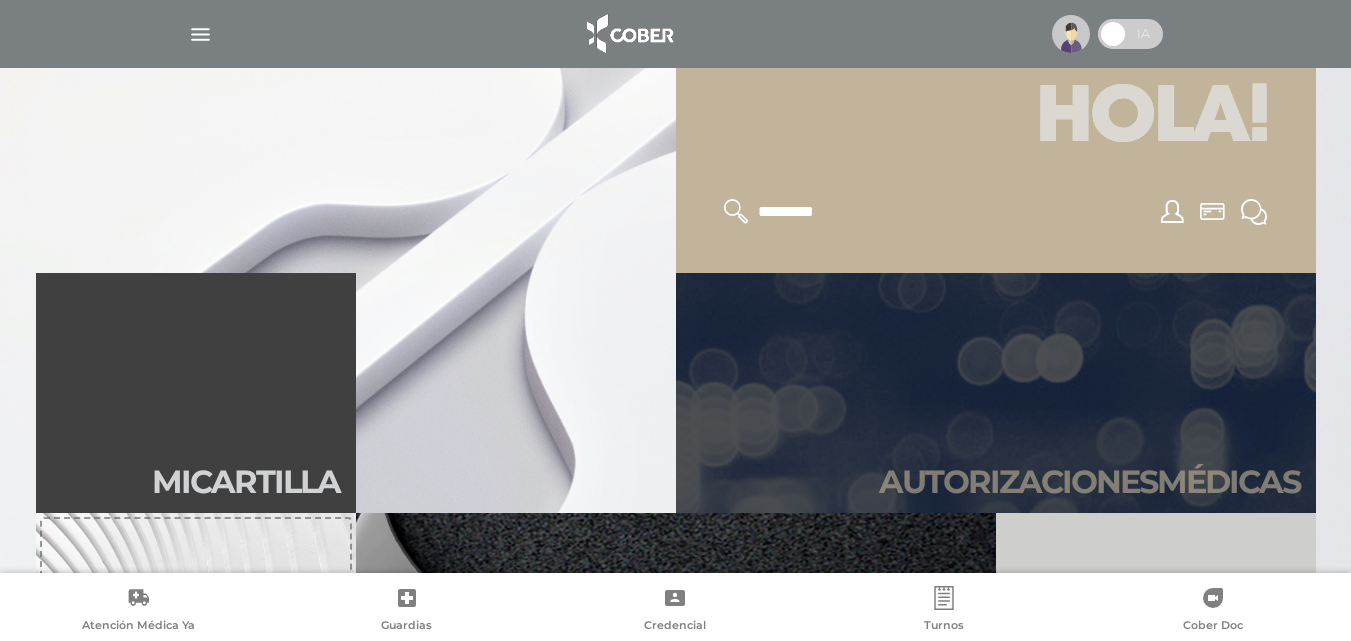 click on "Autori zaciones  médicas" at bounding box center [1089, 482] 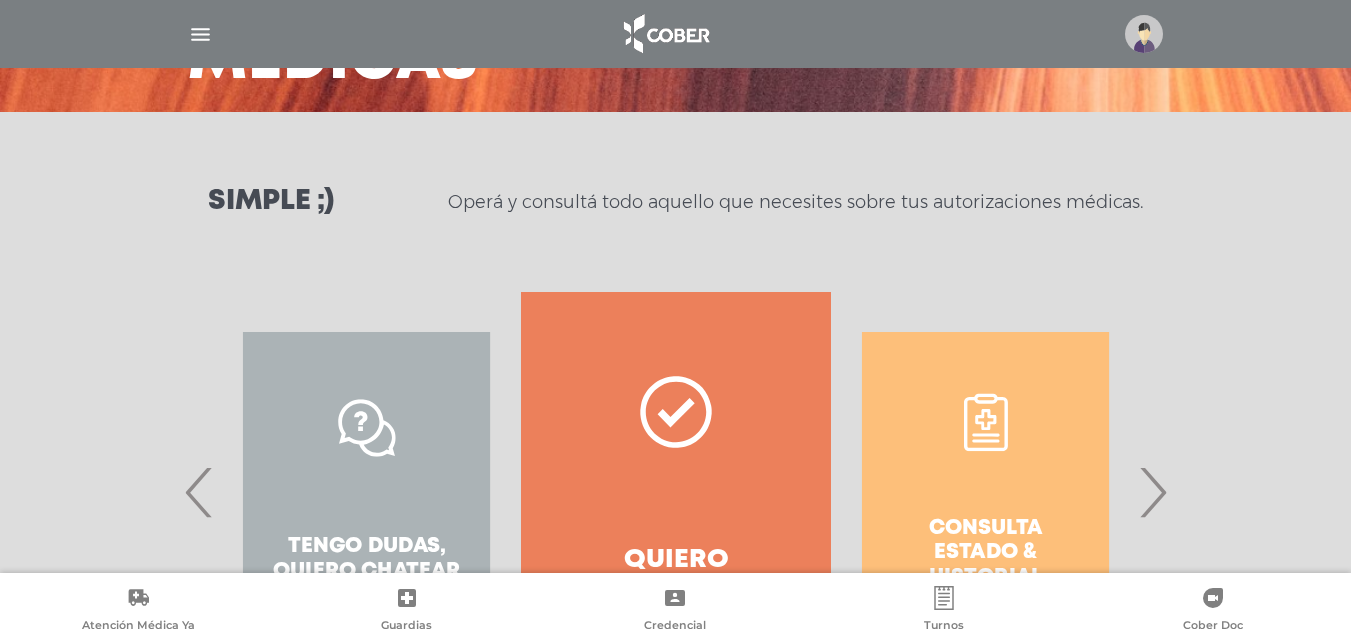 scroll, scrollTop: 200, scrollLeft: 0, axis: vertical 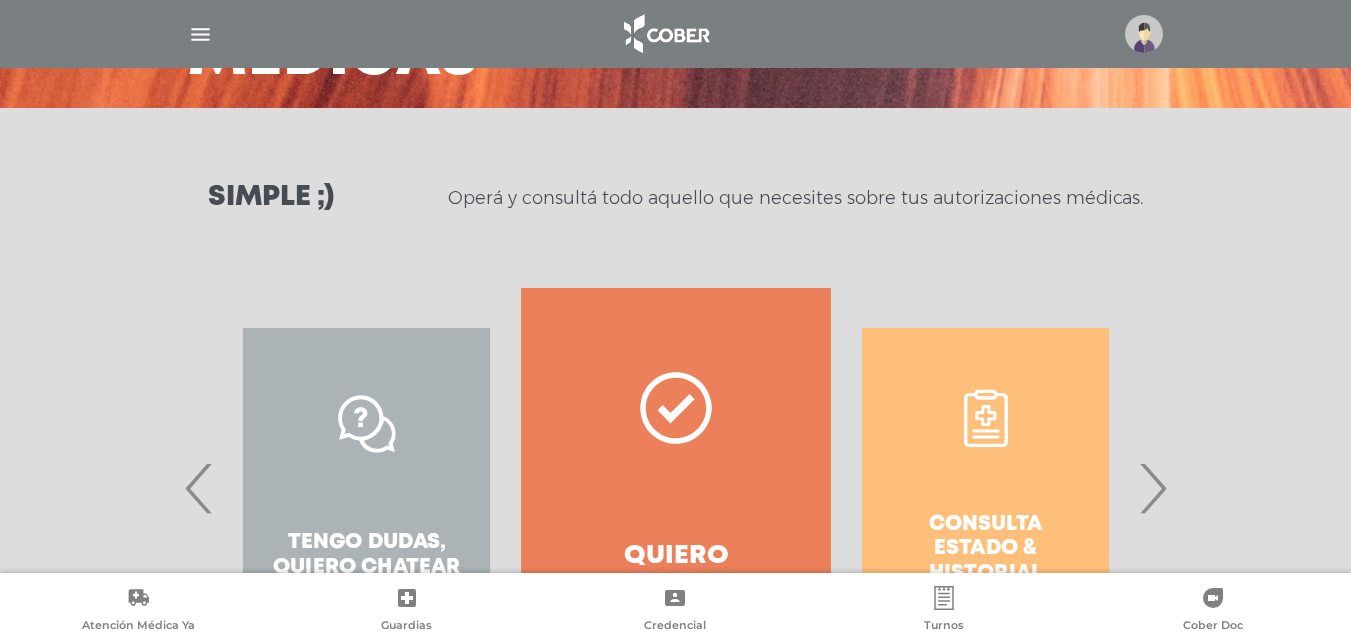 click on "Consulta estado & historial" at bounding box center [985, 488] 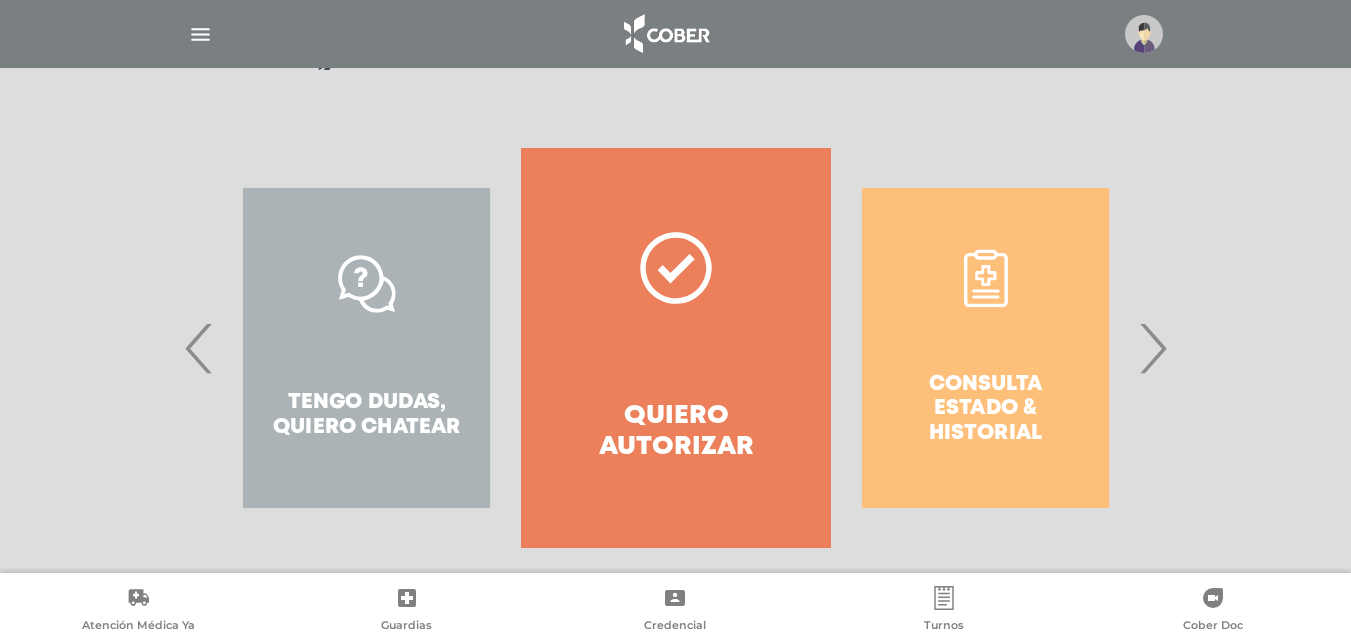 scroll, scrollTop: 363, scrollLeft: 0, axis: vertical 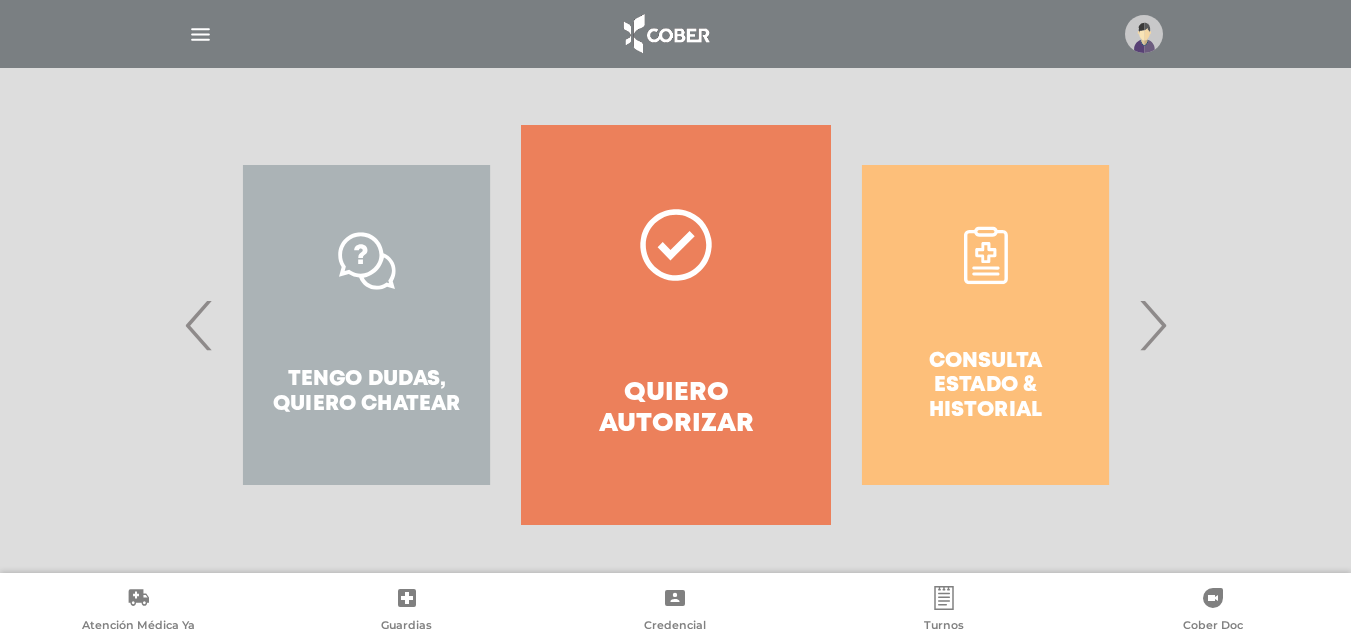click on "Consulta estado & historial" at bounding box center [985, 325] 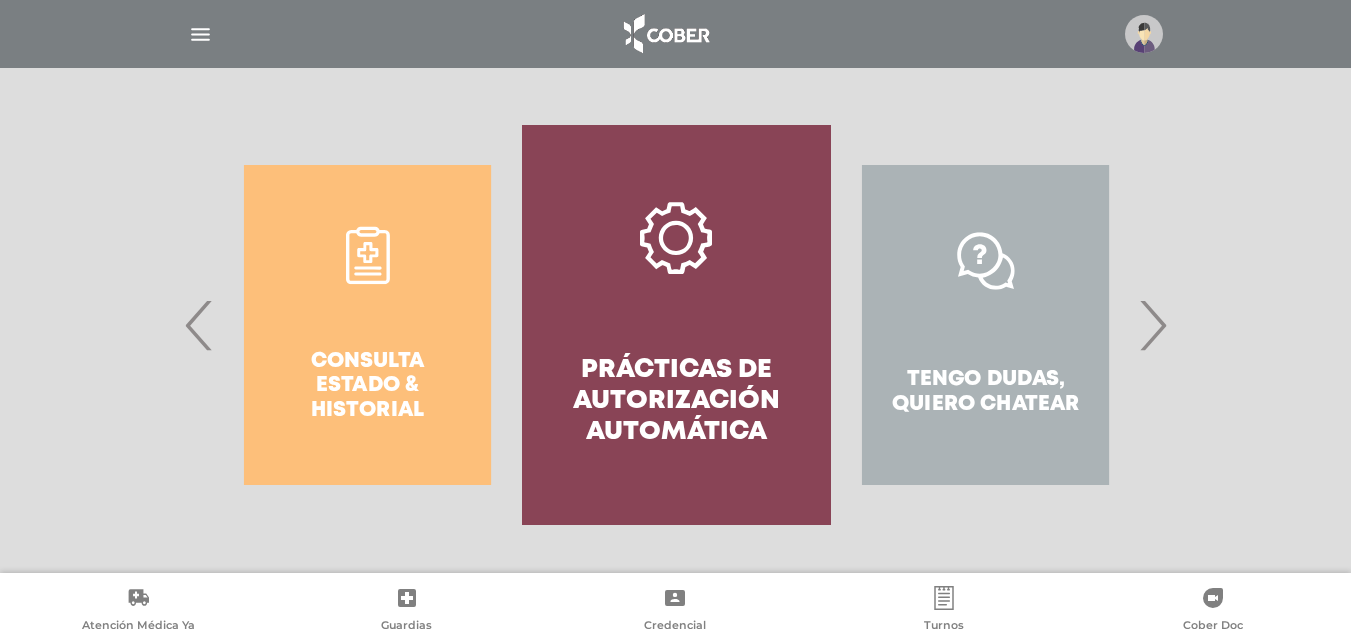 click on "Consulta estado & historial" at bounding box center [1605, 386] 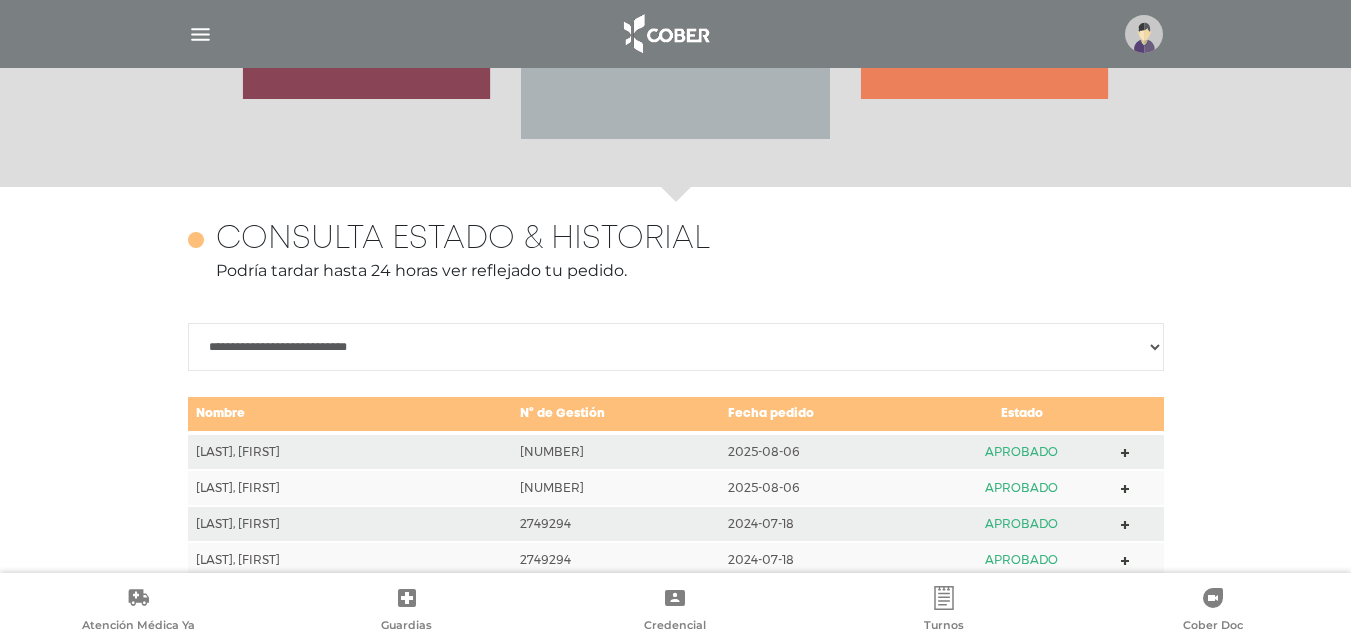 scroll, scrollTop: 888, scrollLeft: 0, axis: vertical 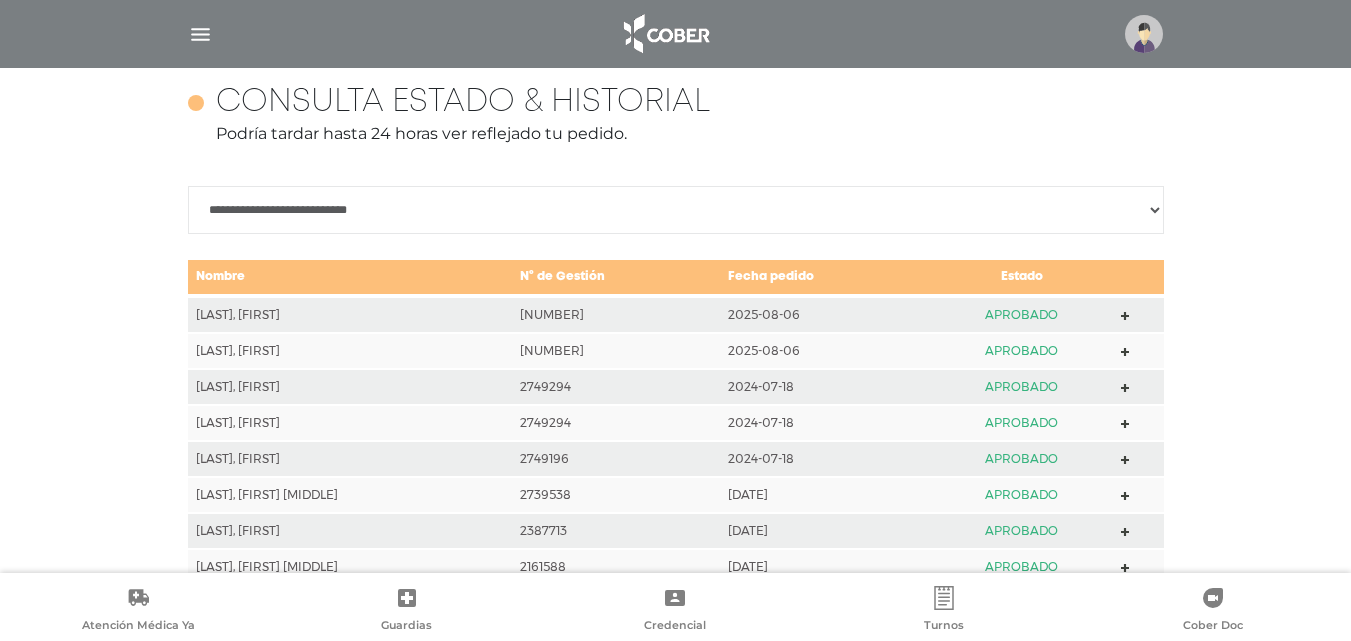 click 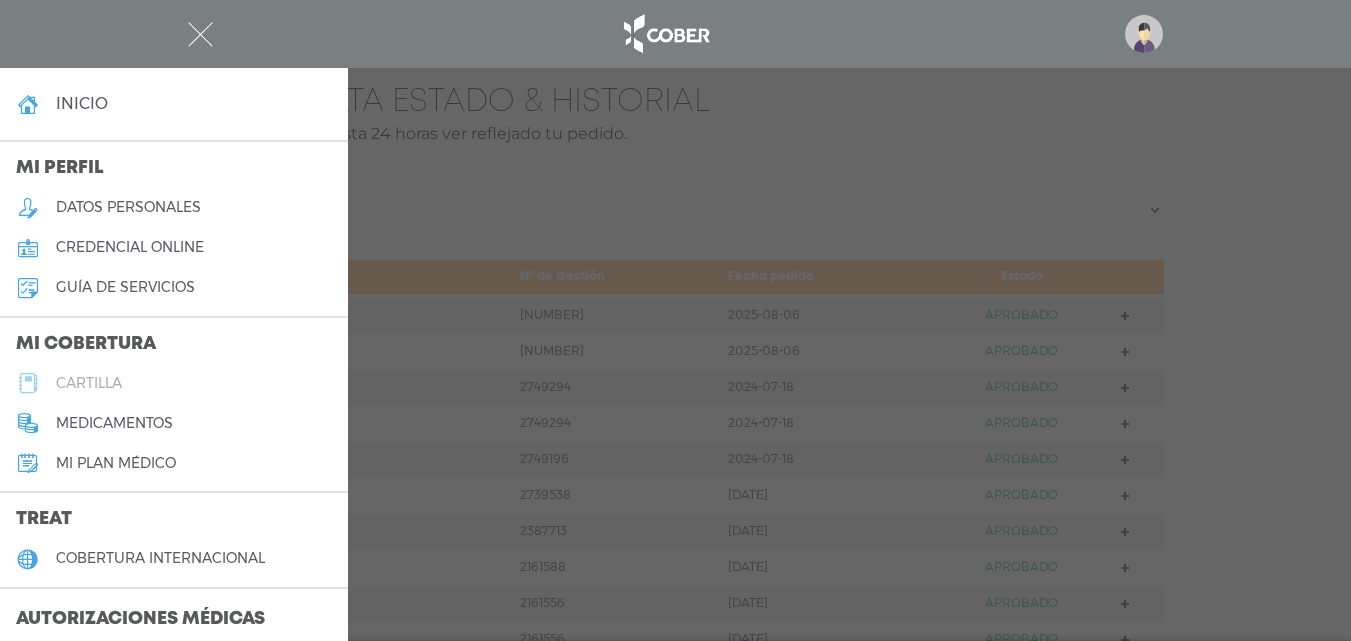 click on "cartilla" at bounding box center [89, 383] 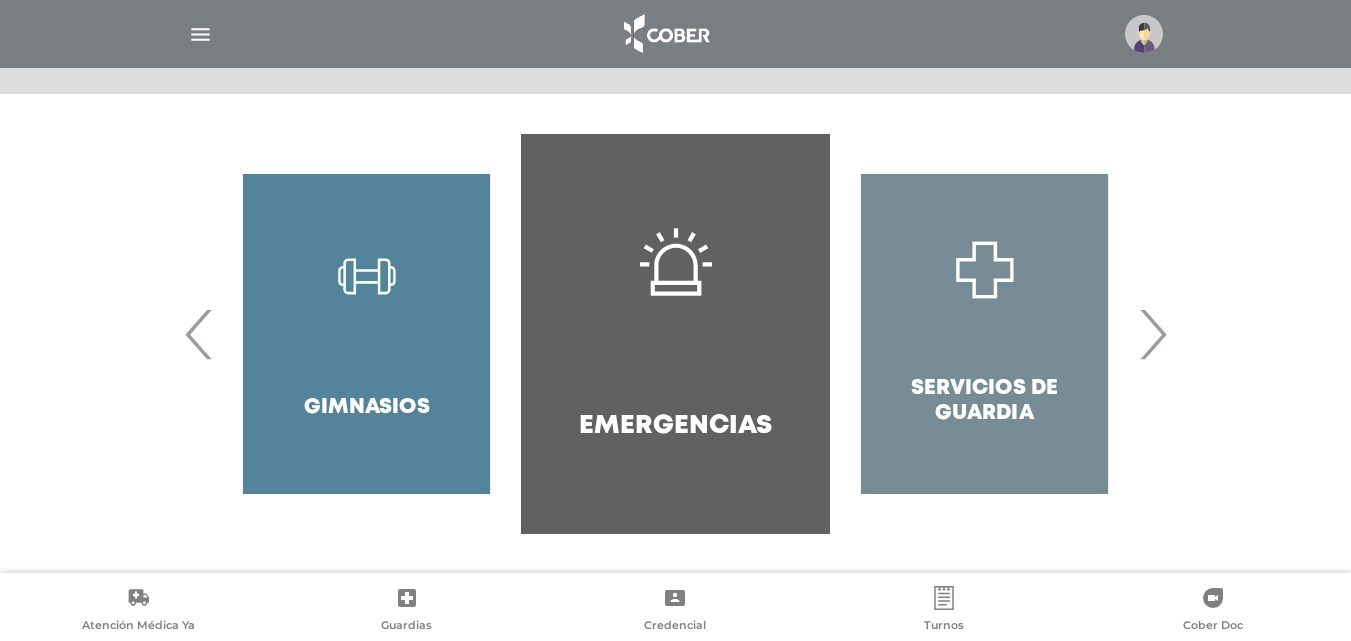 scroll, scrollTop: 386, scrollLeft: 0, axis: vertical 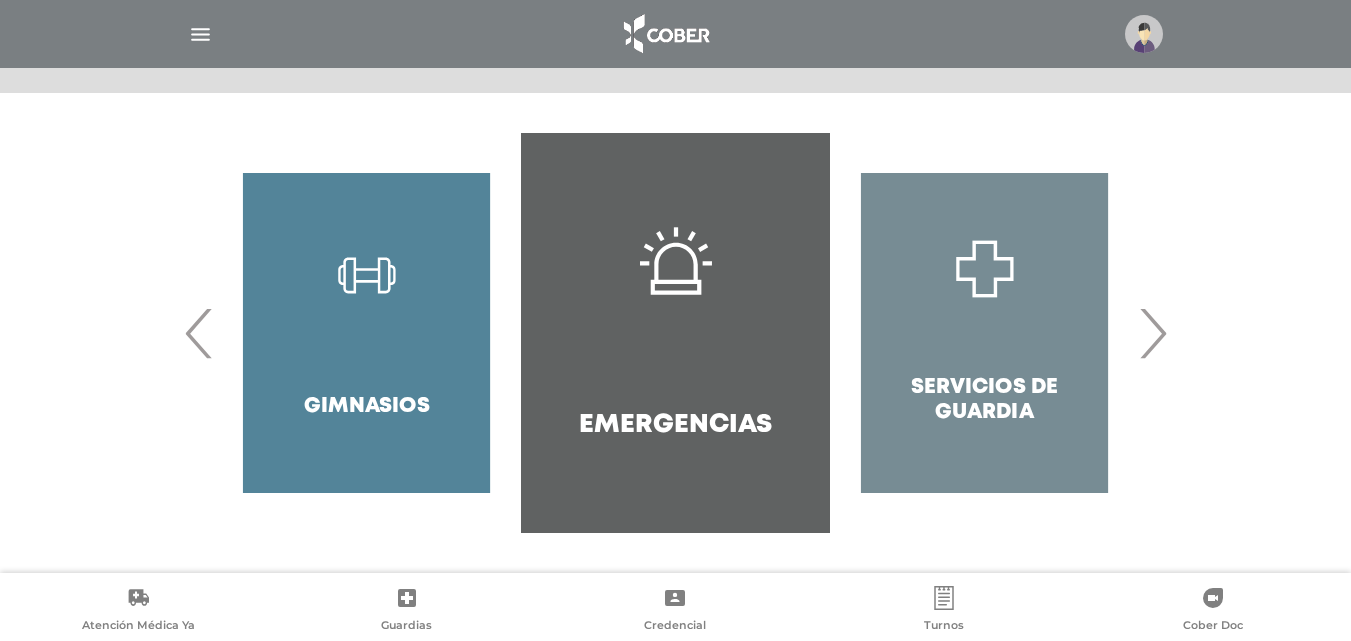 click on "›" at bounding box center (1152, 333) 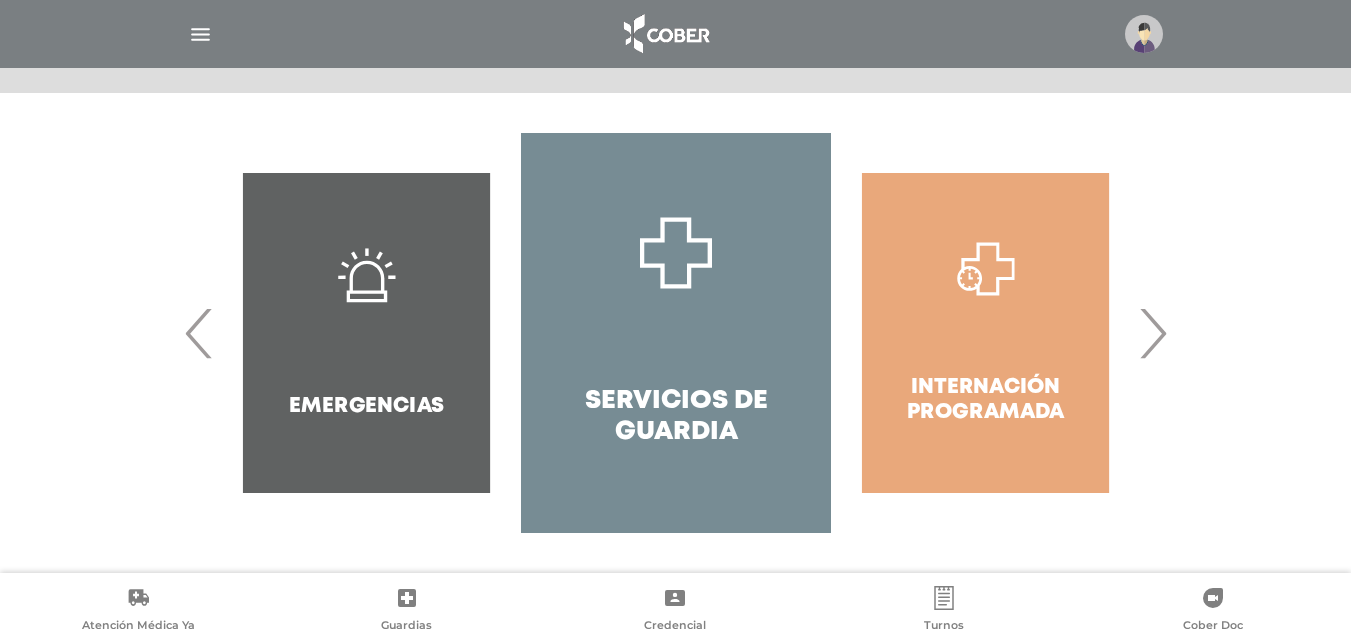click on "›" at bounding box center (1152, 333) 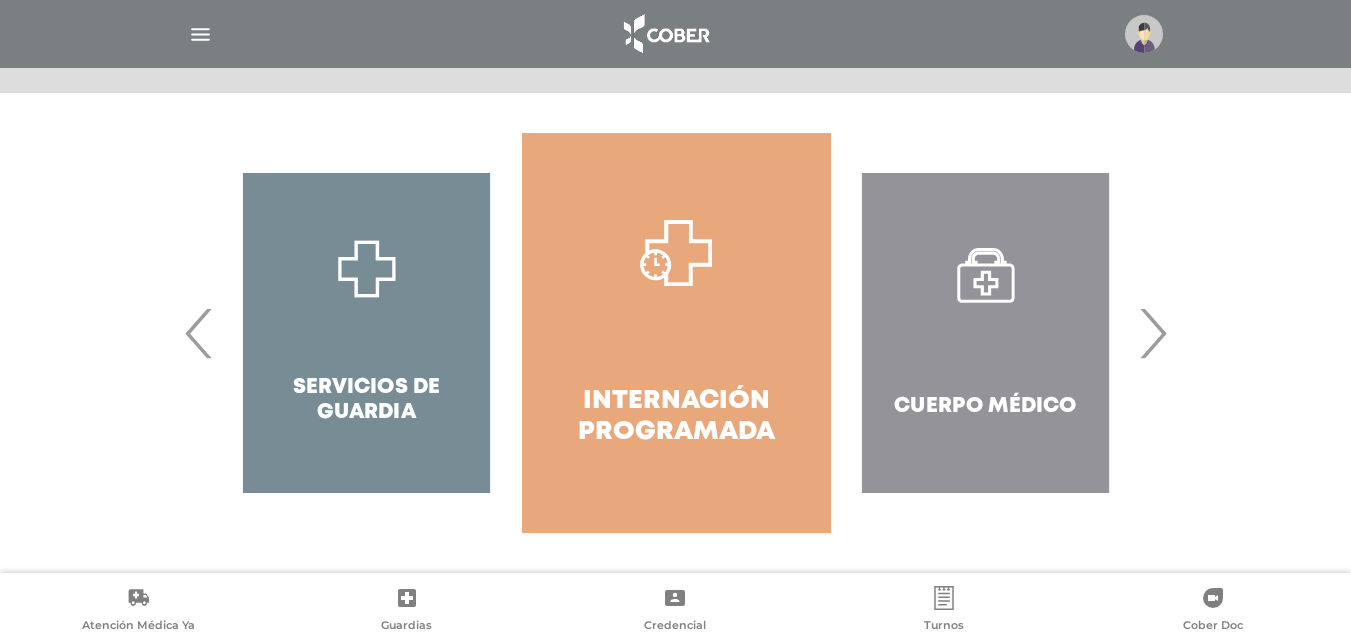 click on "›" at bounding box center (1152, 333) 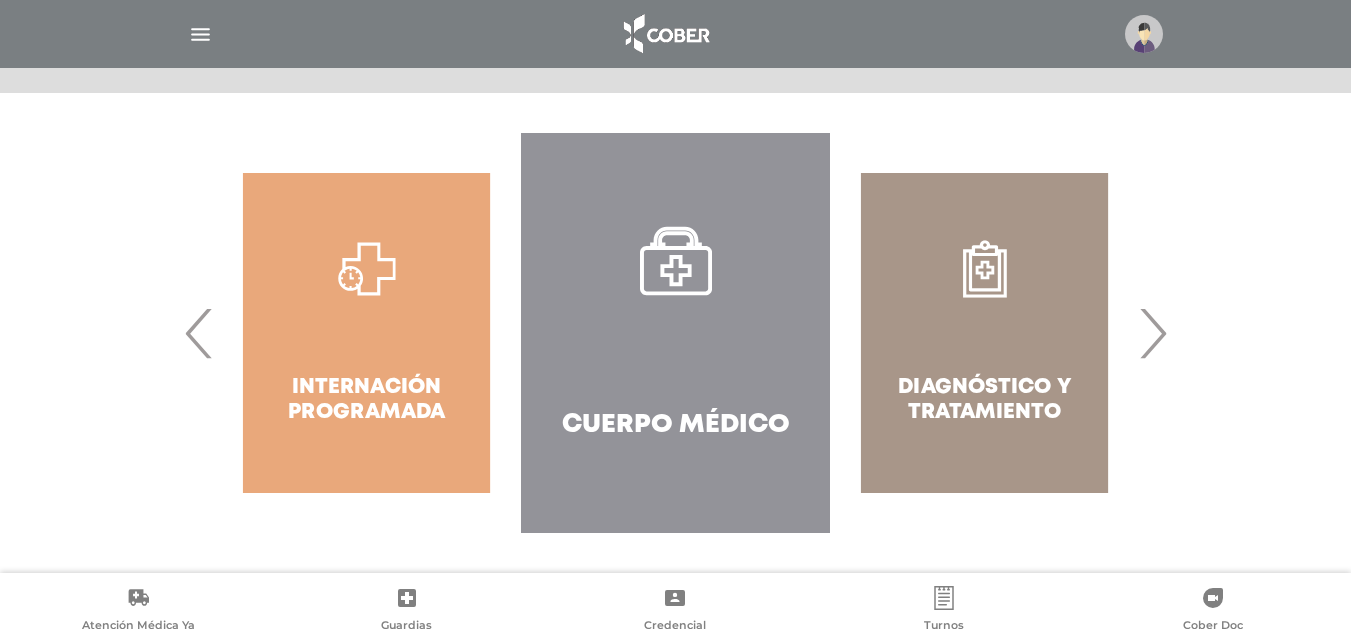 click on "›" at bounding box center (1152, 333) 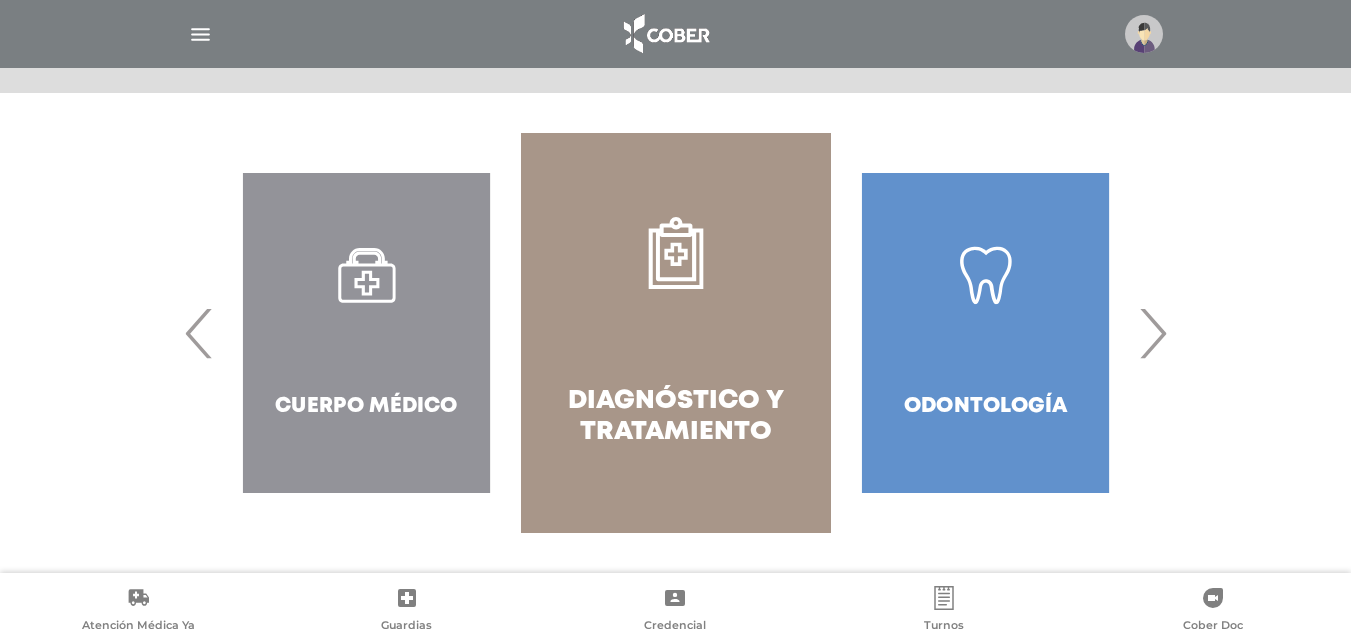 click on "›" at bounding box center [1152, 333] 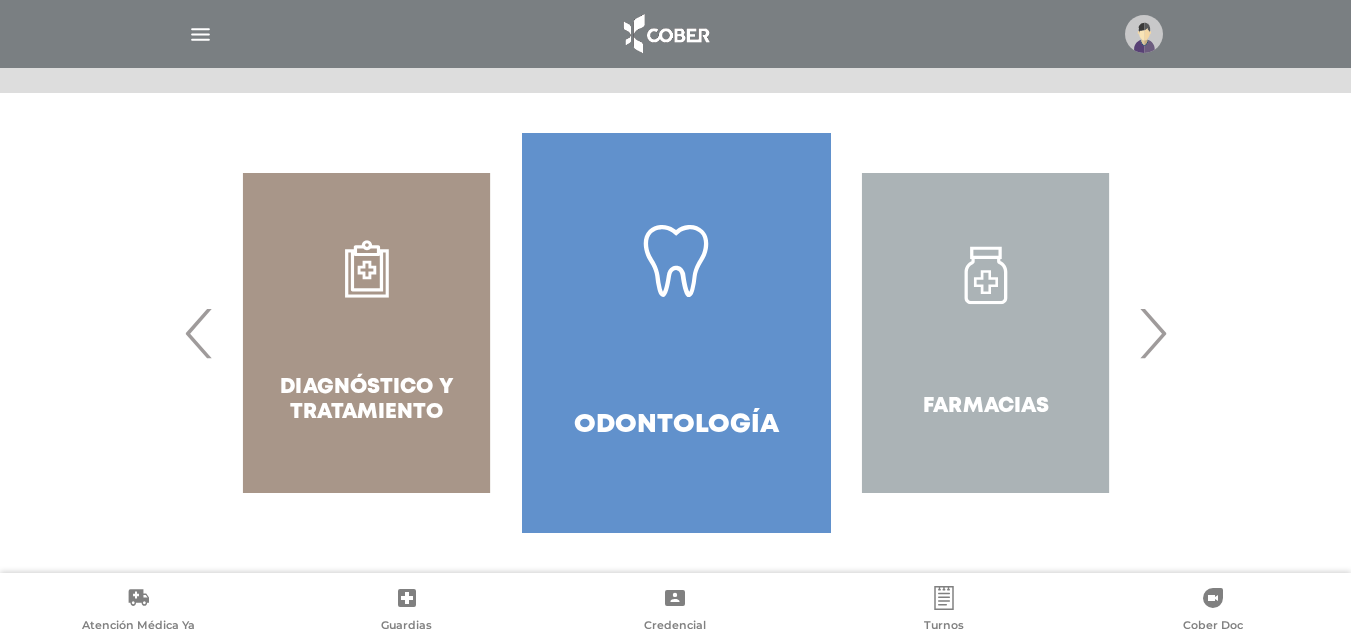 click at bounding box center (200, 34) 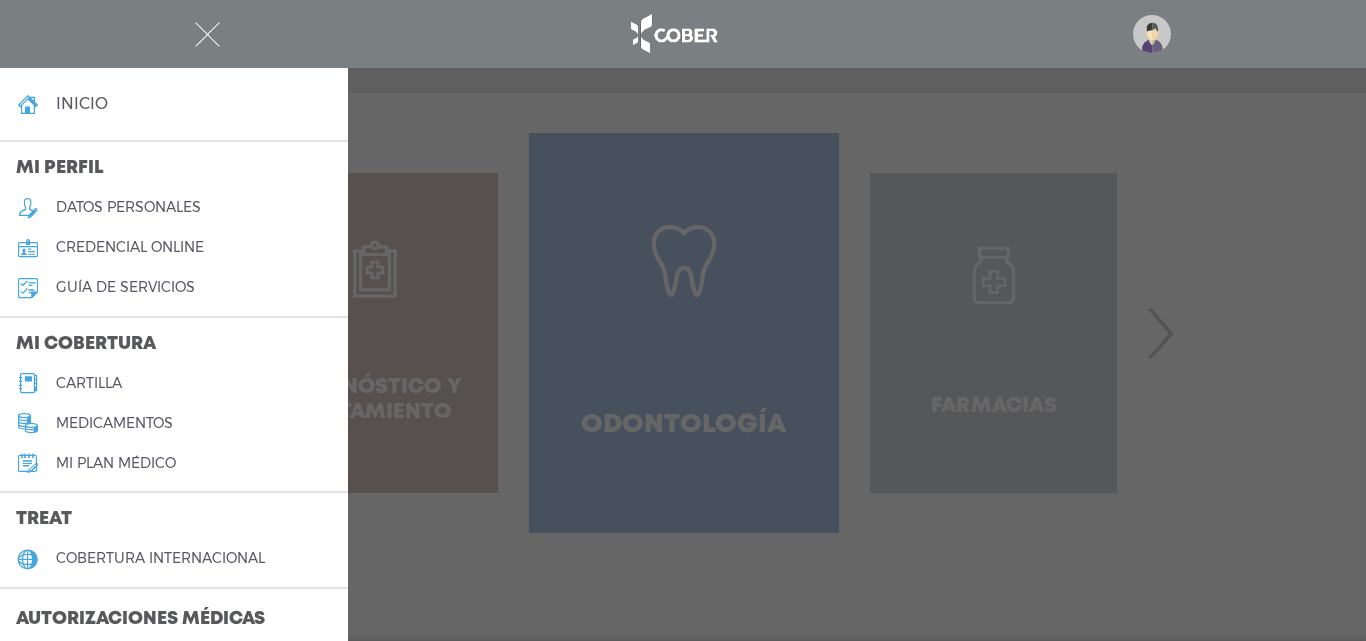 click at bounding box center (683, 320) 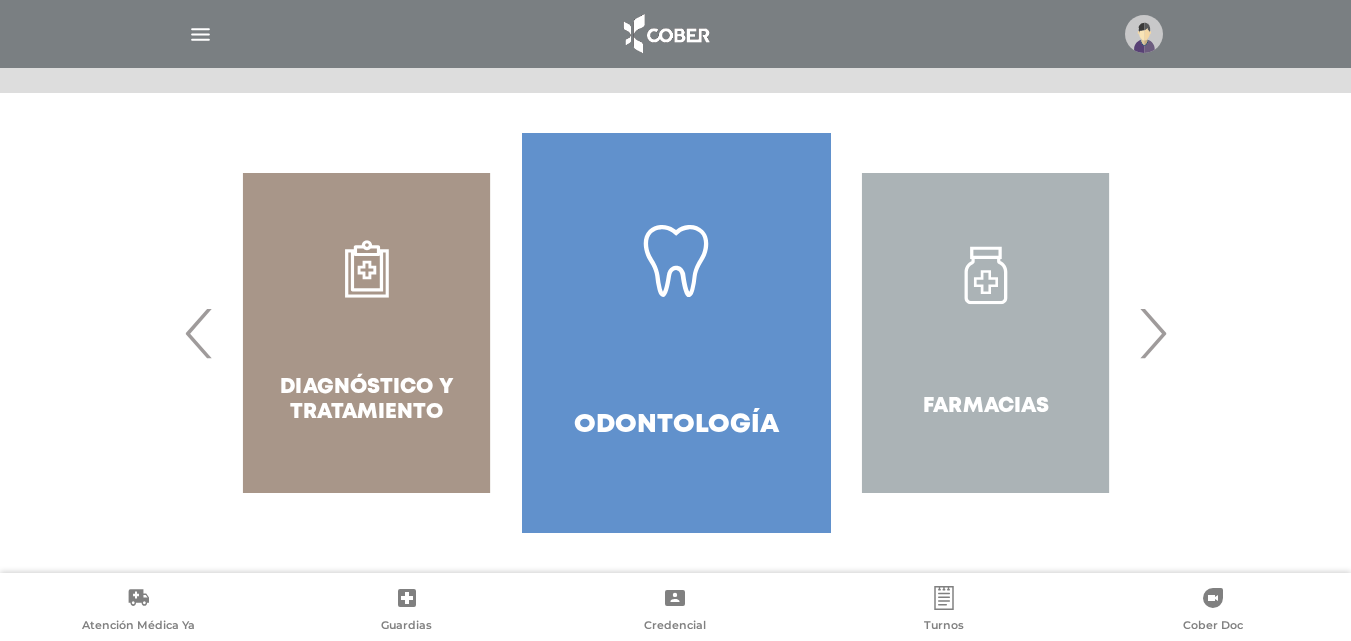 click at bounding box center (200, 34) 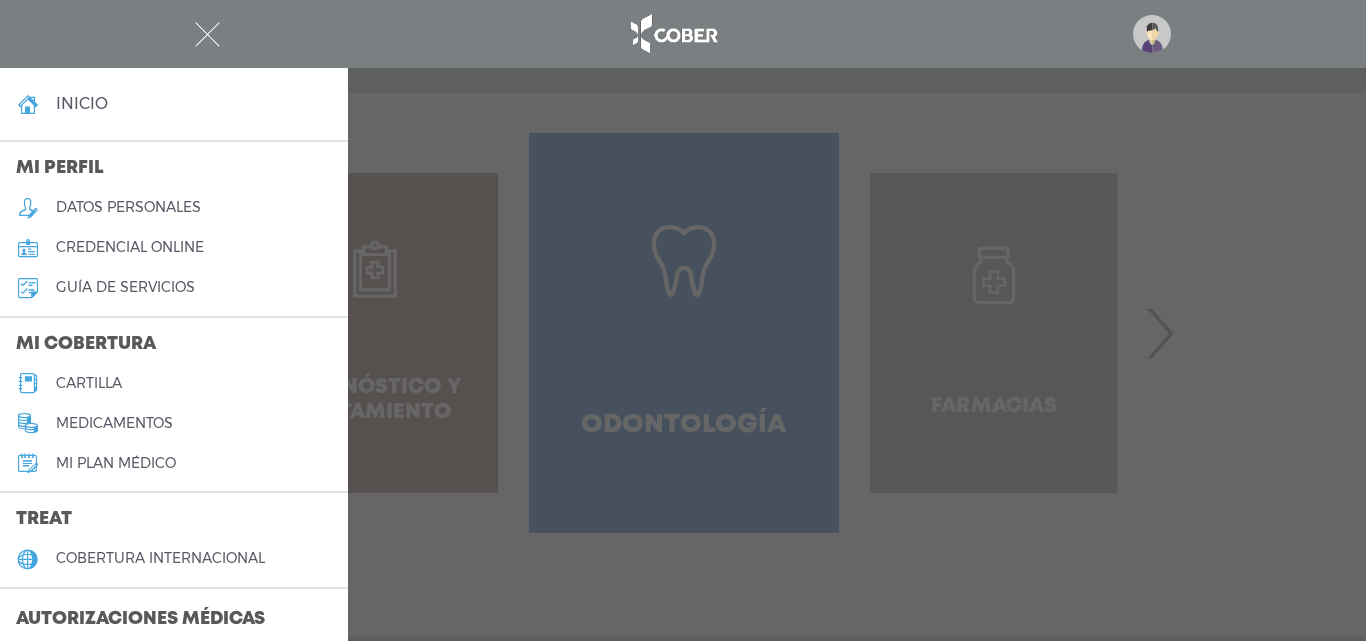 click at bounding box center (683, 320) 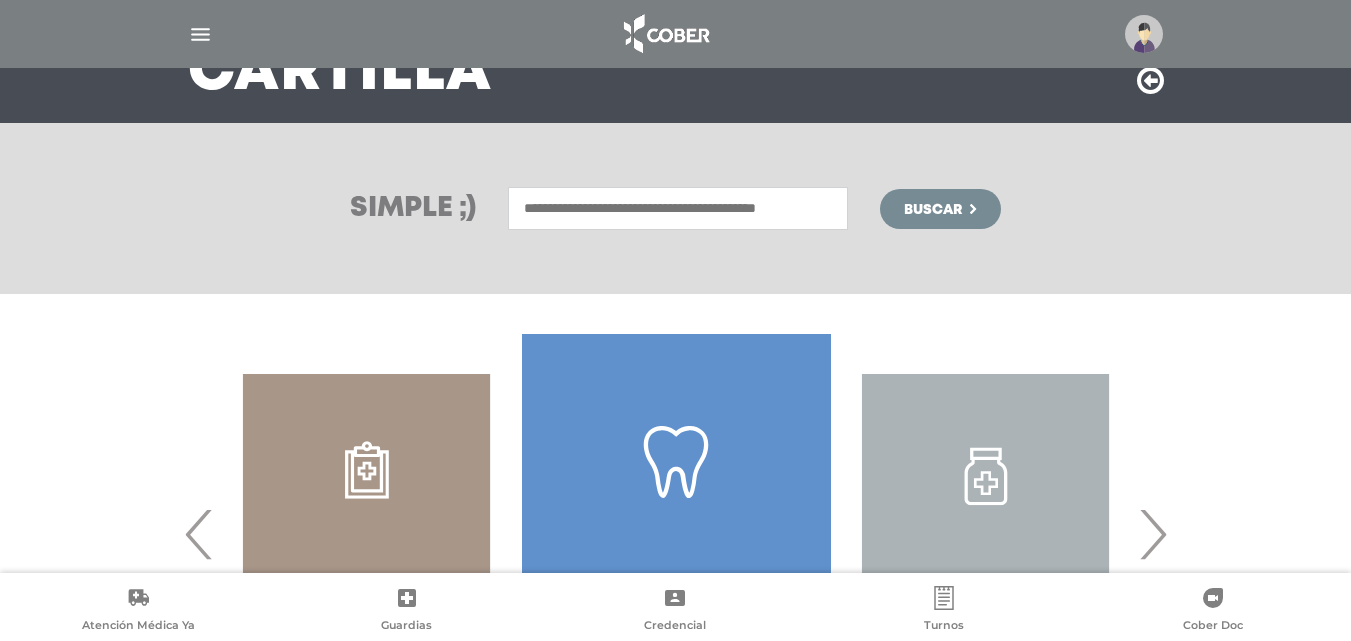 scroll, scrollTop: 0, scrollLeft: 0, axis: both 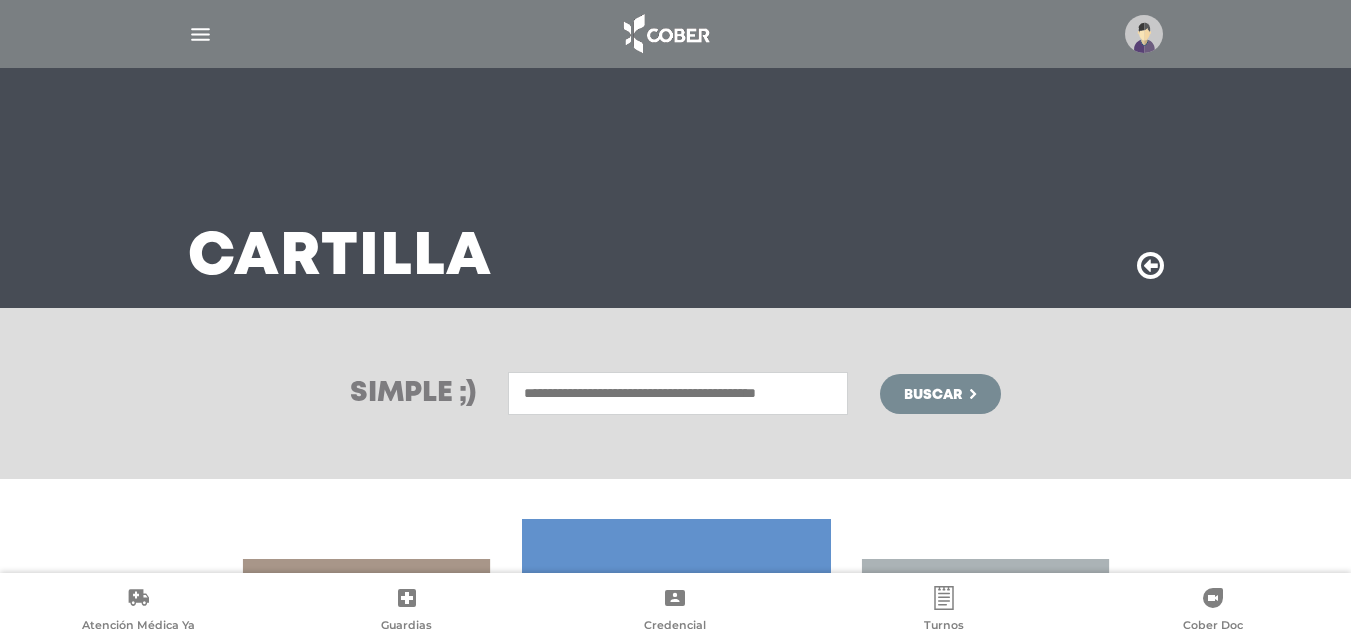 click at bounding box center (678, 393) 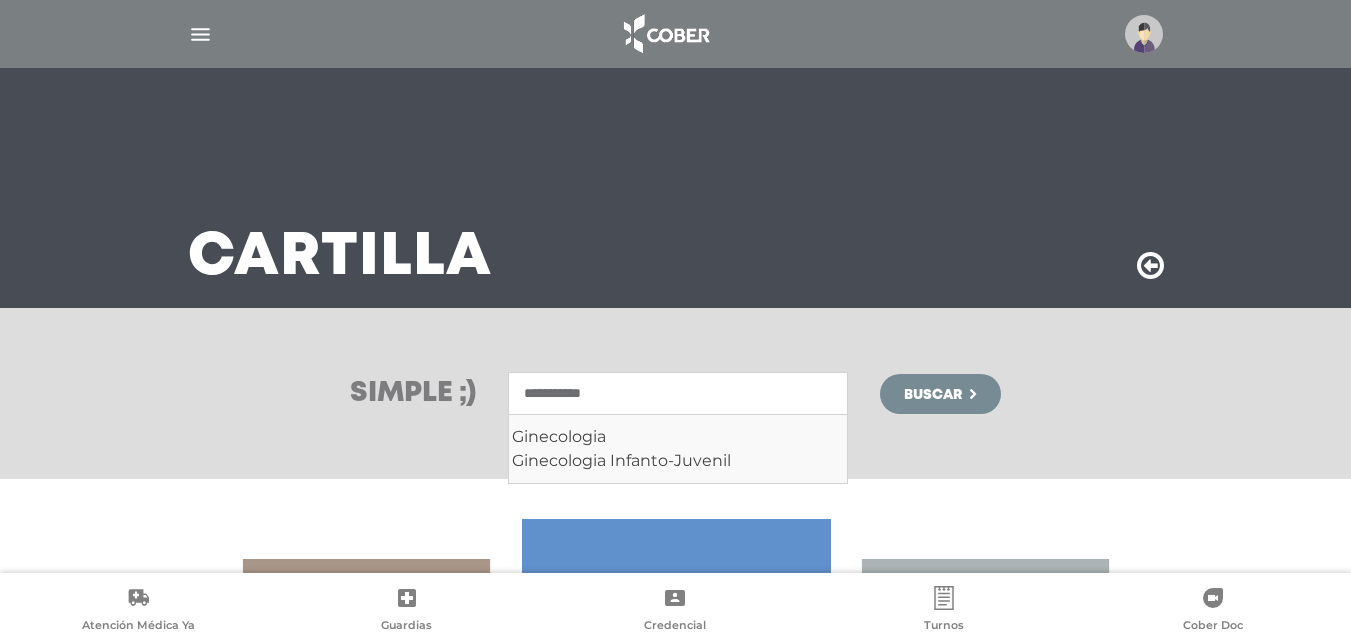 type on "**********" 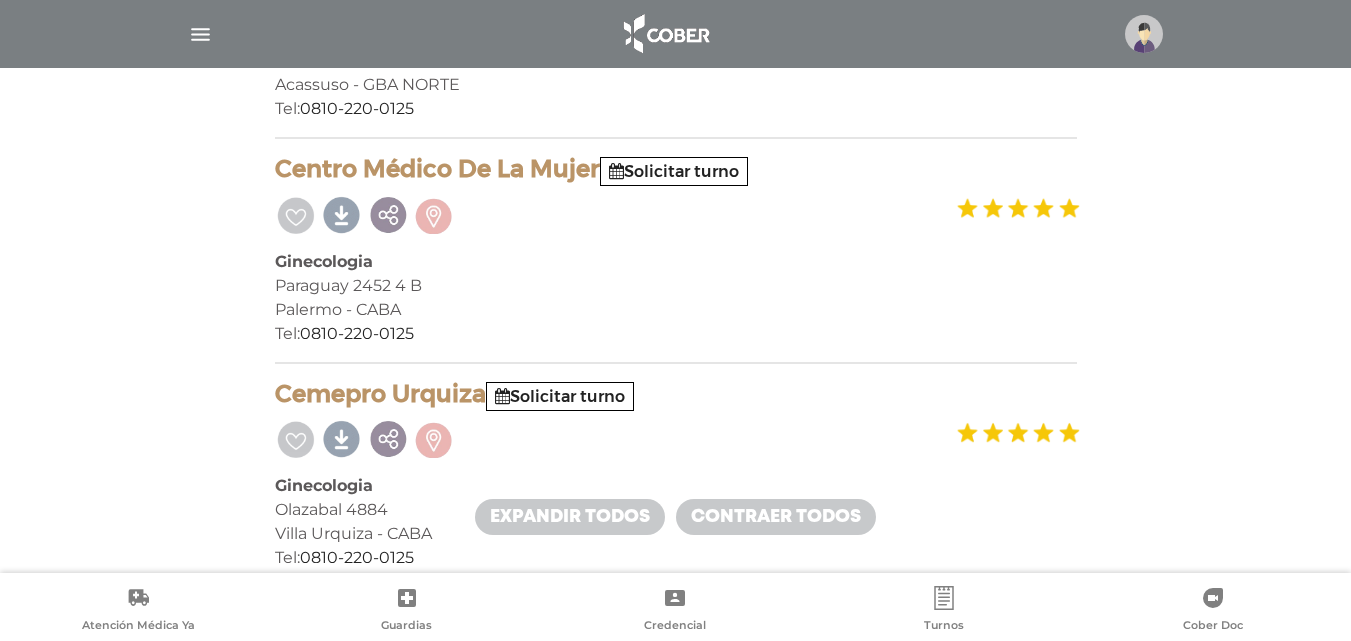 scroll, scrollTop: 600, scrollLeft: 0, axis: vertical 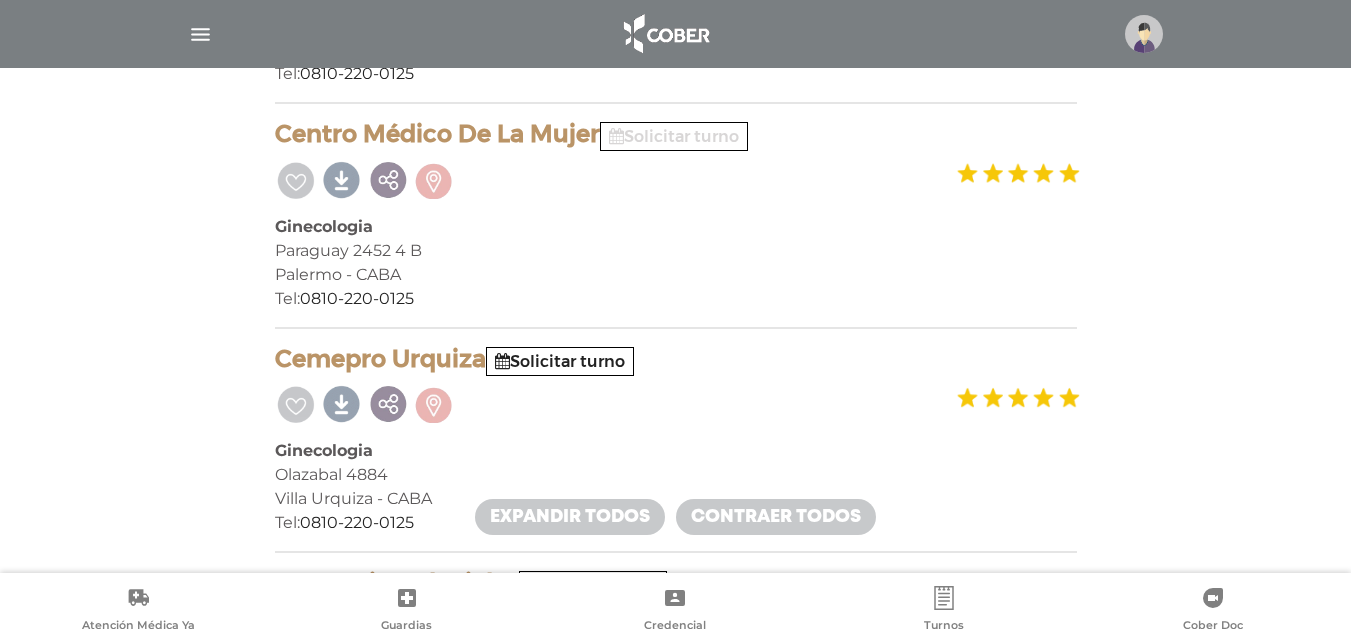 click on "Solicitar turno" at bounding box center (674, 136) 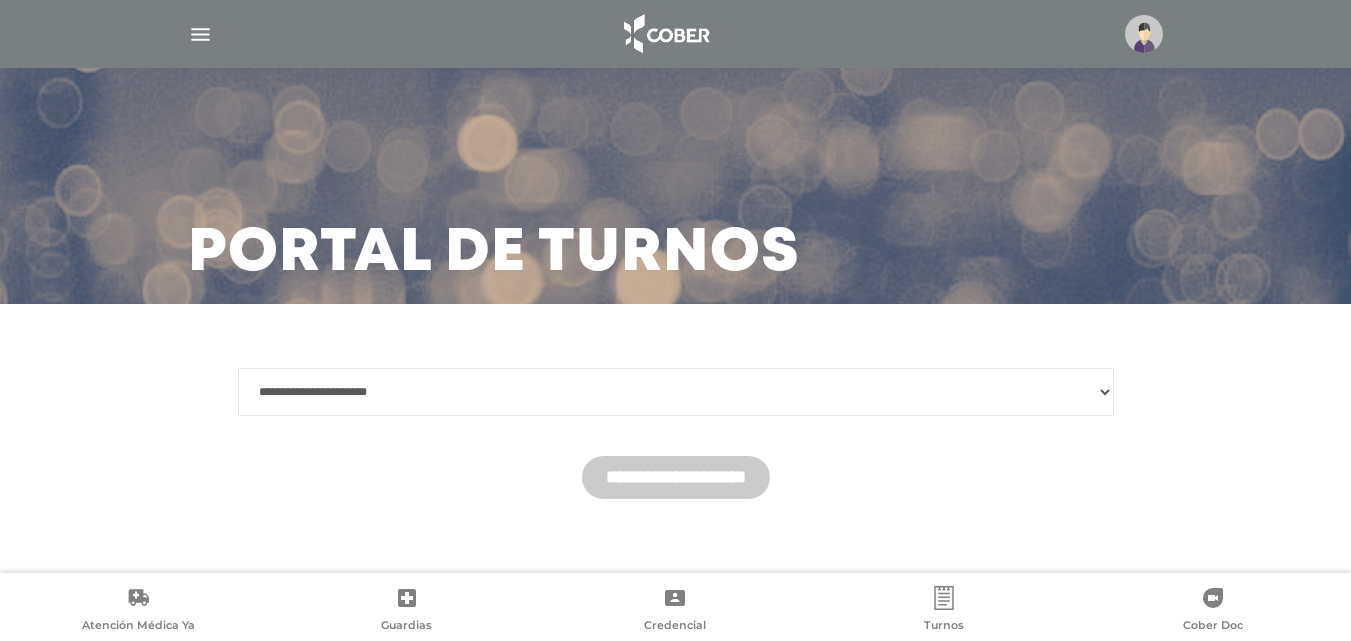 scroll, scrollTop: 0, scrollLeft: 0, axis: both 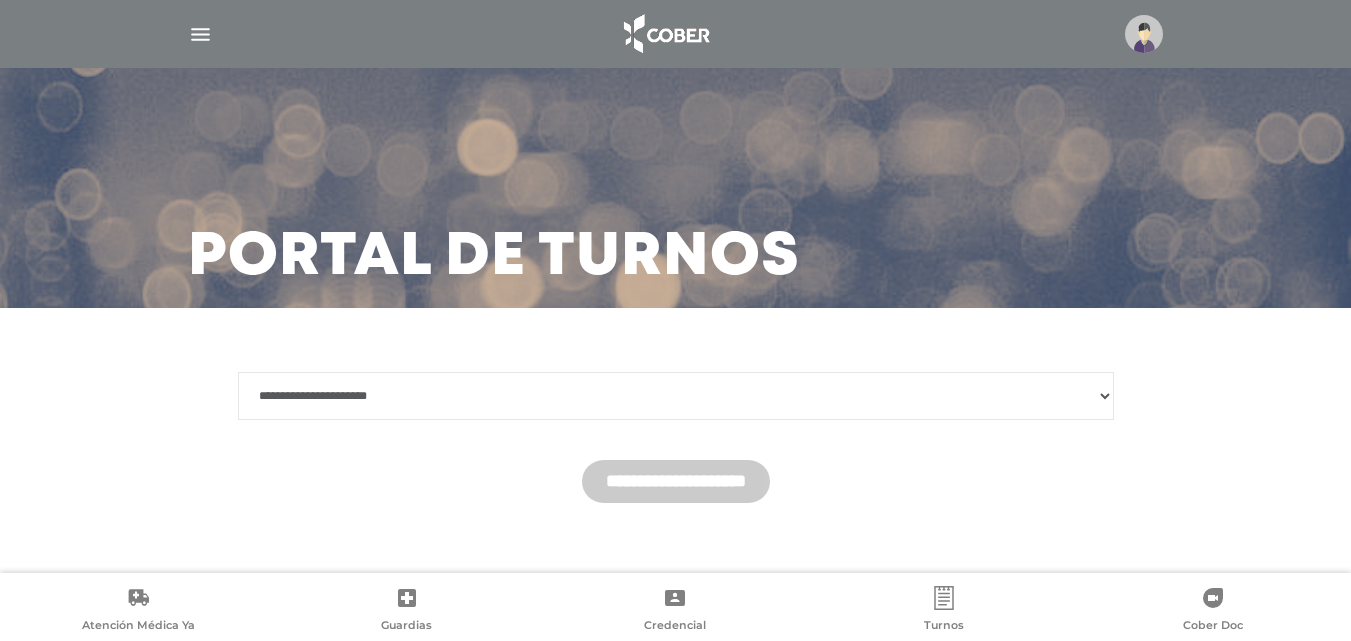 click on "**********" at bounding box center (676, 396) 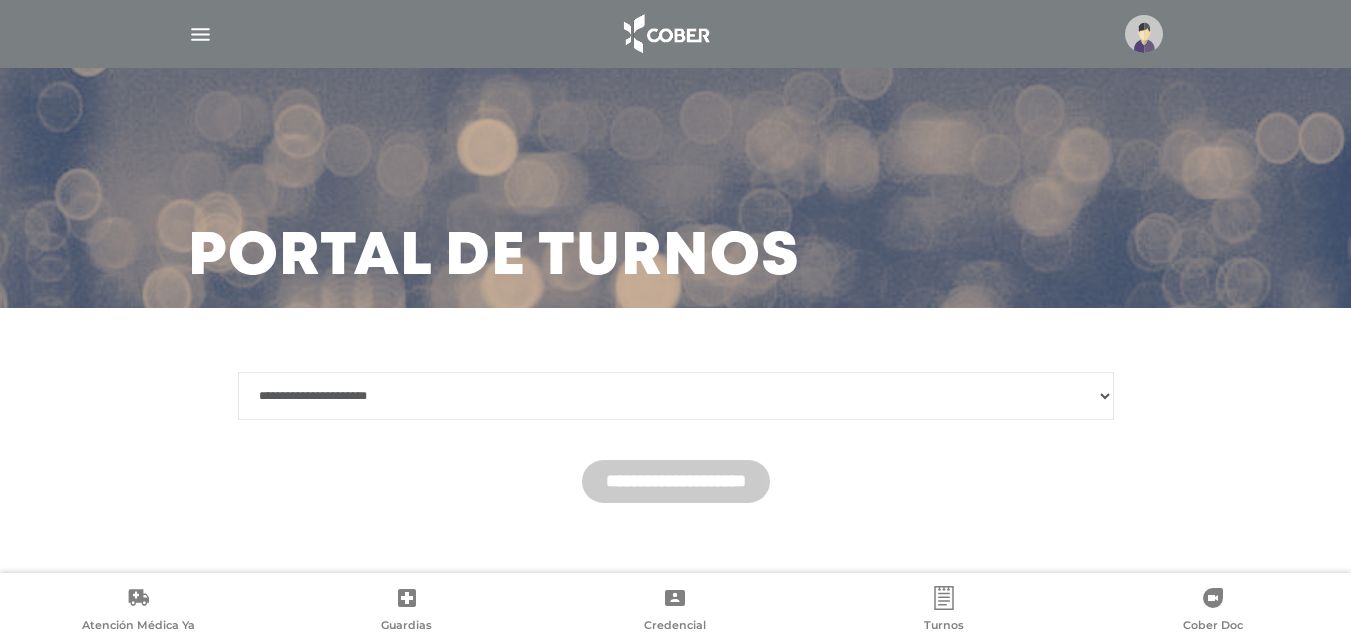 select on "*******" 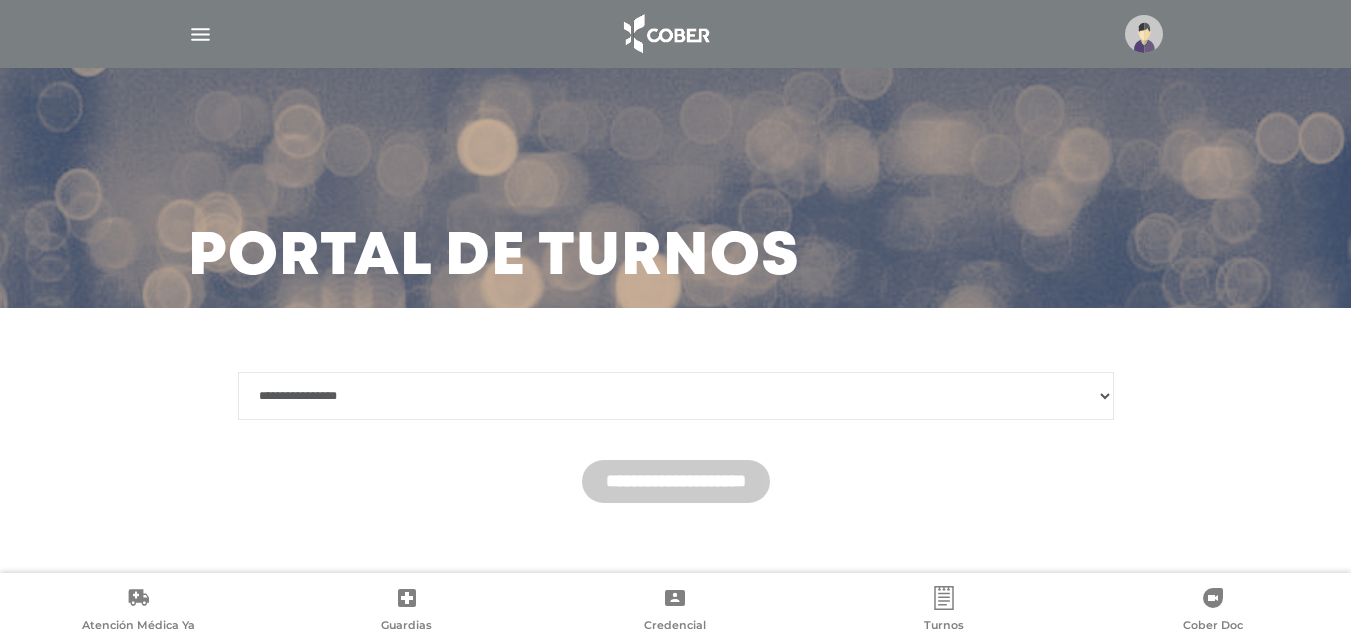 click on "**********" at bounding box center [676, 396] 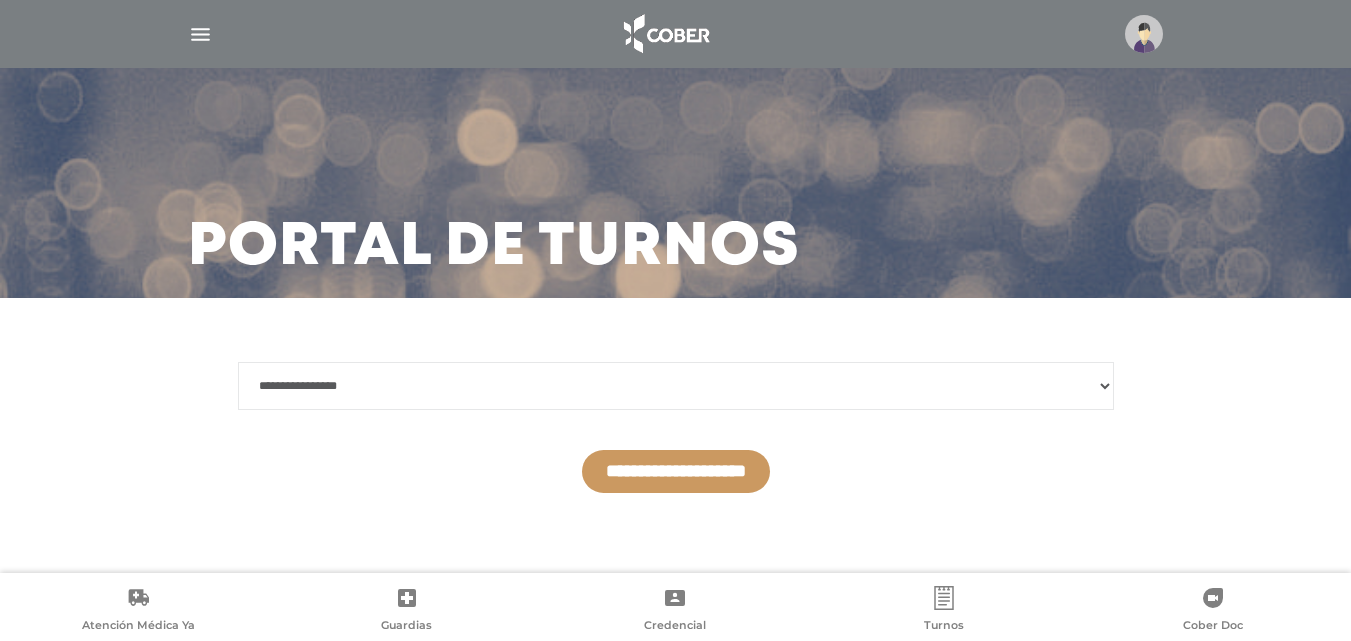 scroll, scrollTop: 18, scrollLeft: 0, axis: vertical 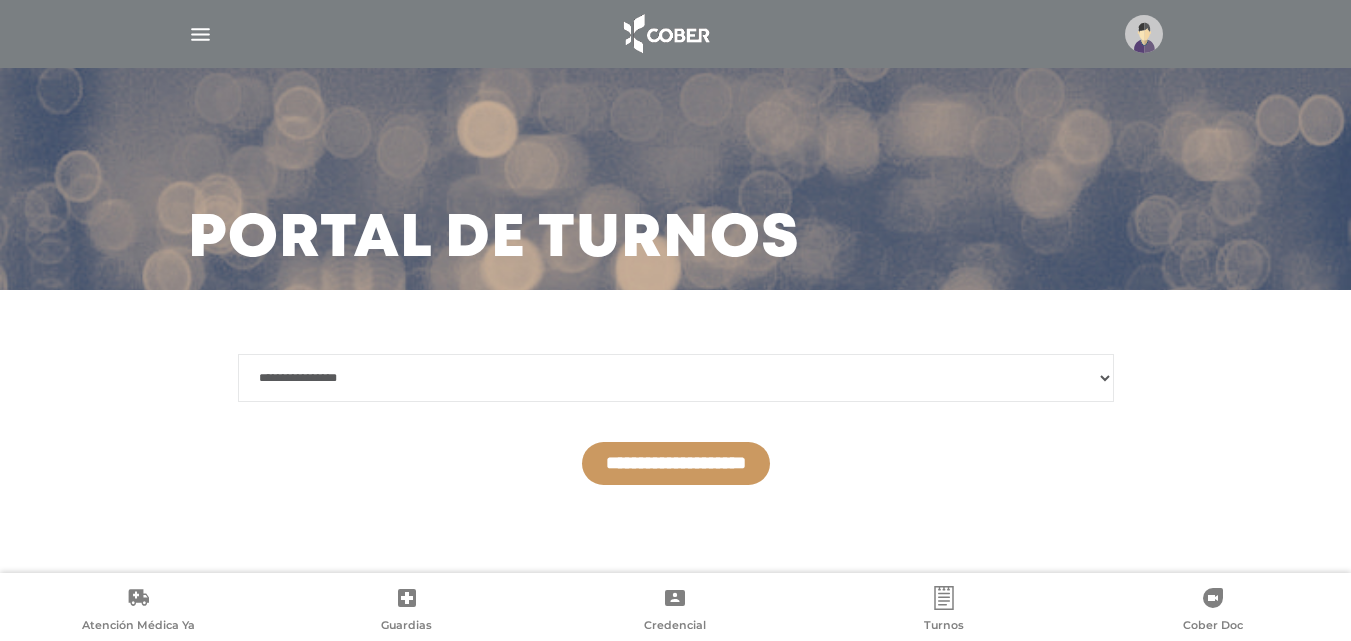 click on "**********" at bounding box center [676, 463] 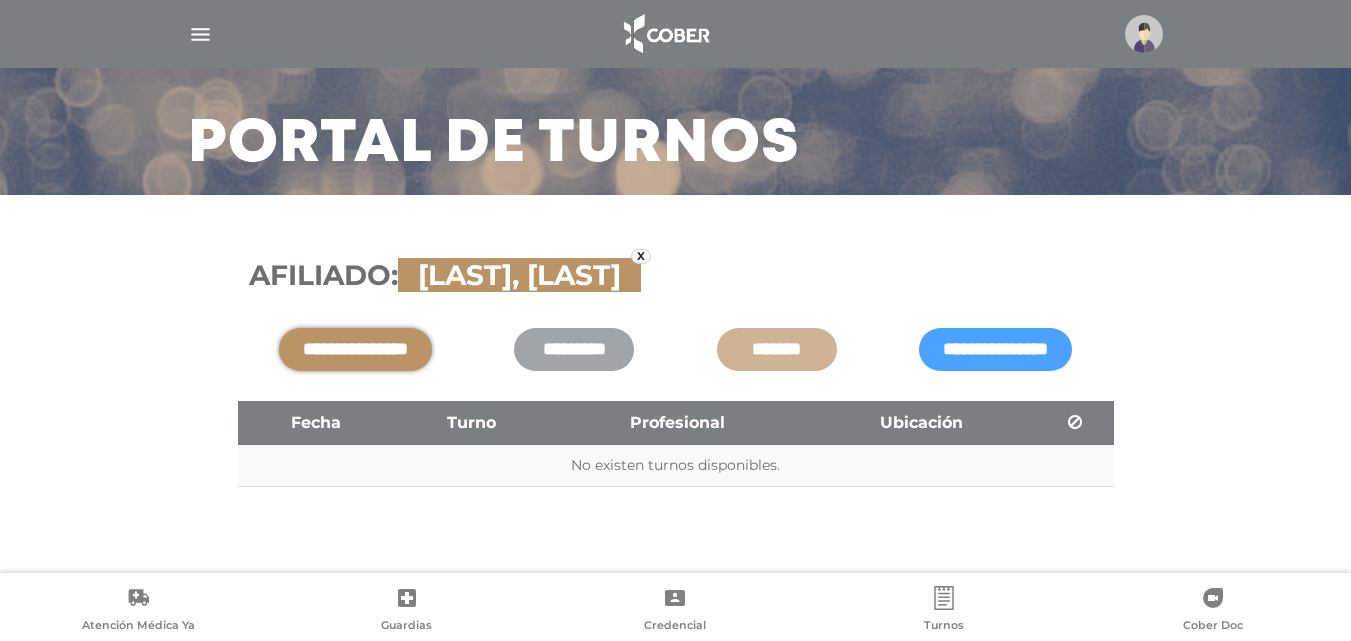 scroll, scrollTop: 115, scrollLeft: 0, axis: vertical 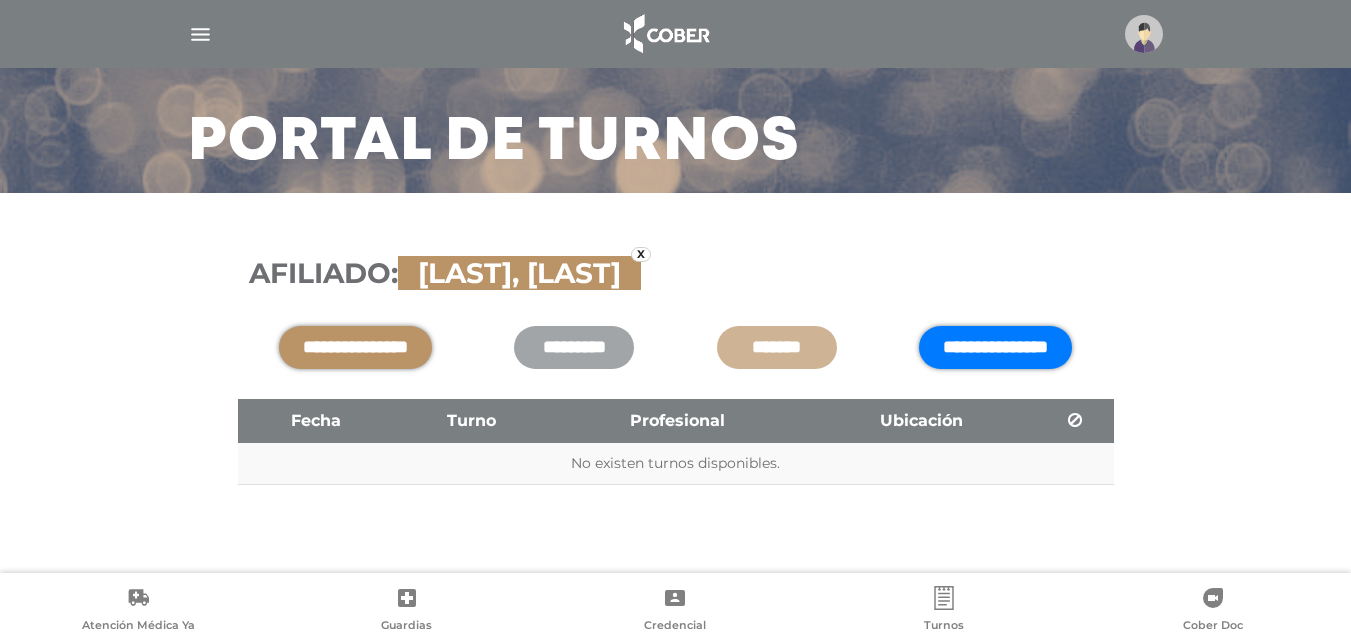 click on "**********" at bounding box center [995, 347] 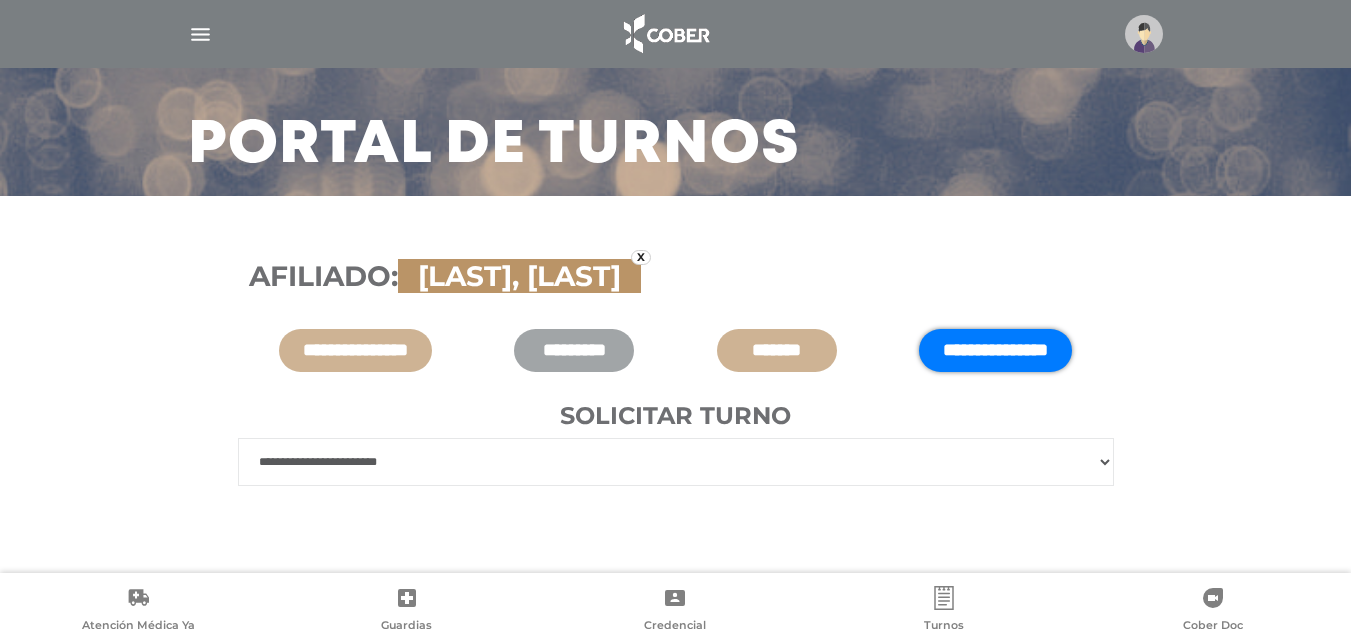 scroll, scrollTop: 137, scrollLeft: 0, axis: vertical 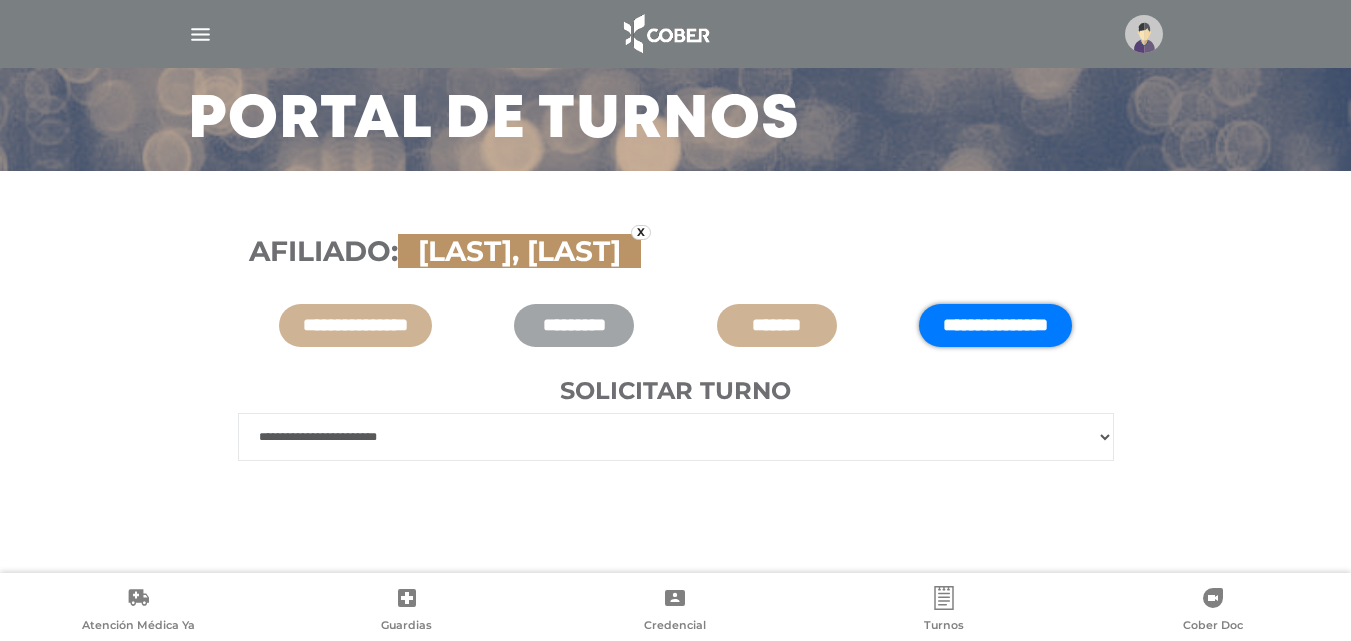 click on "**********" at bounding box center [676, 437] 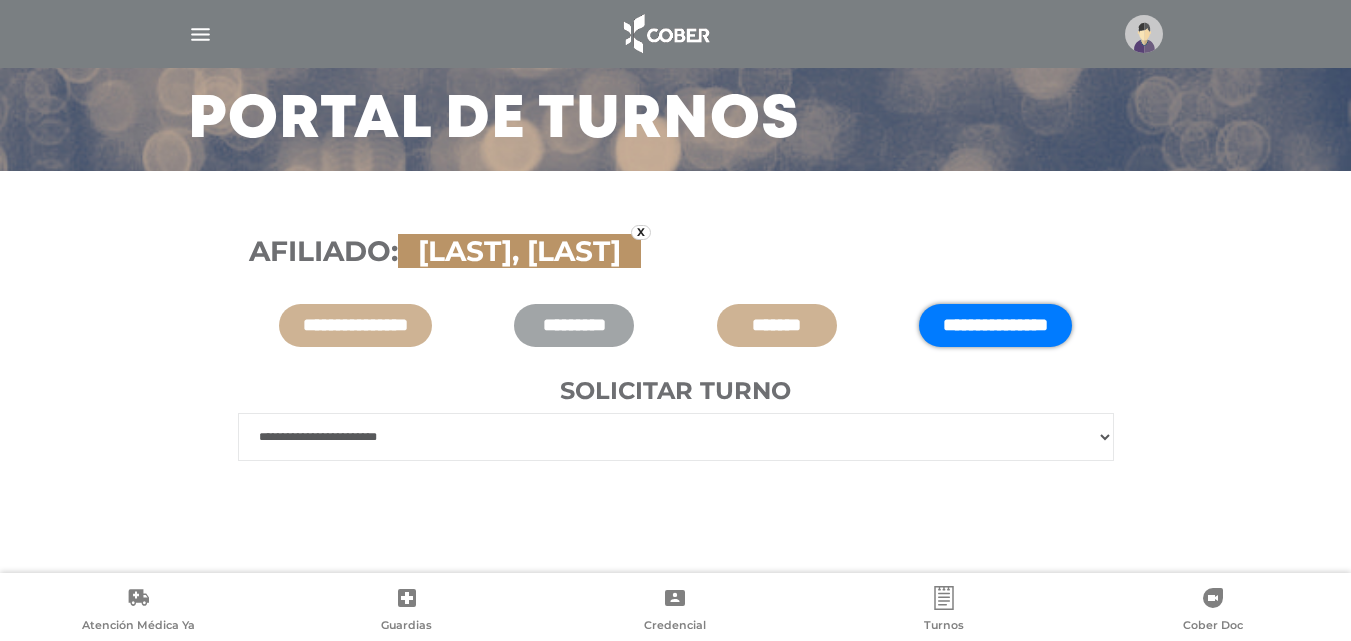 select on "****" 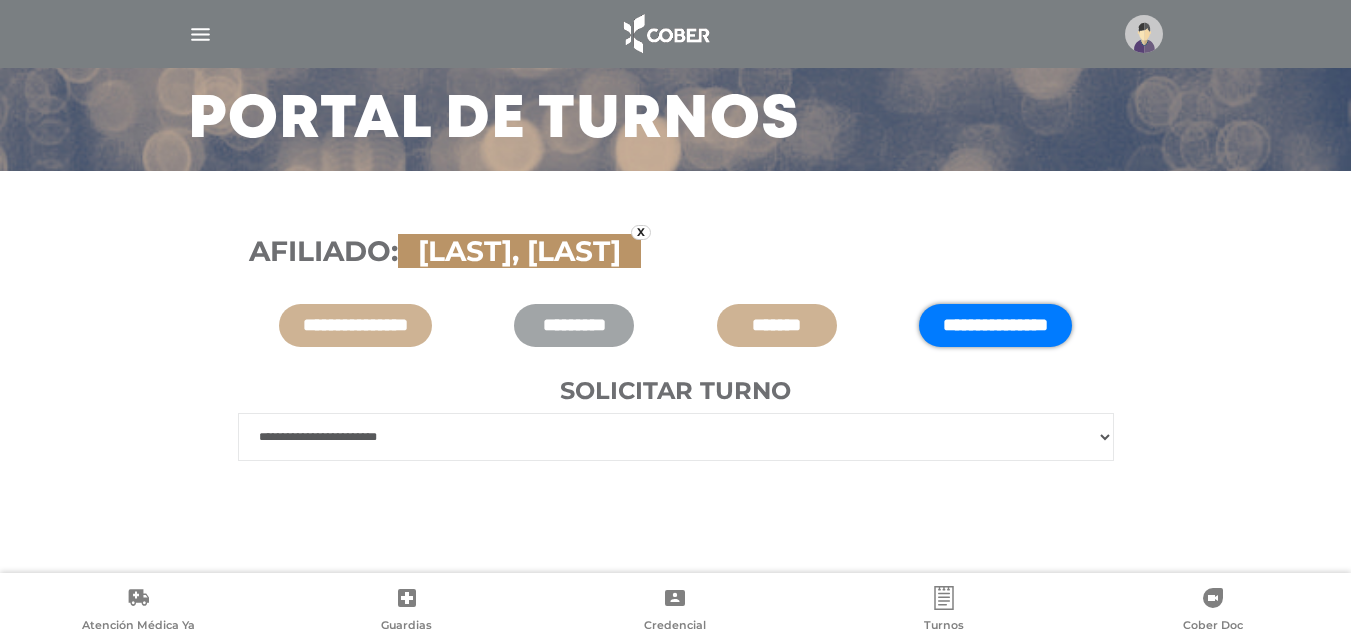 click on "**********" at bounding box center (676, 437) 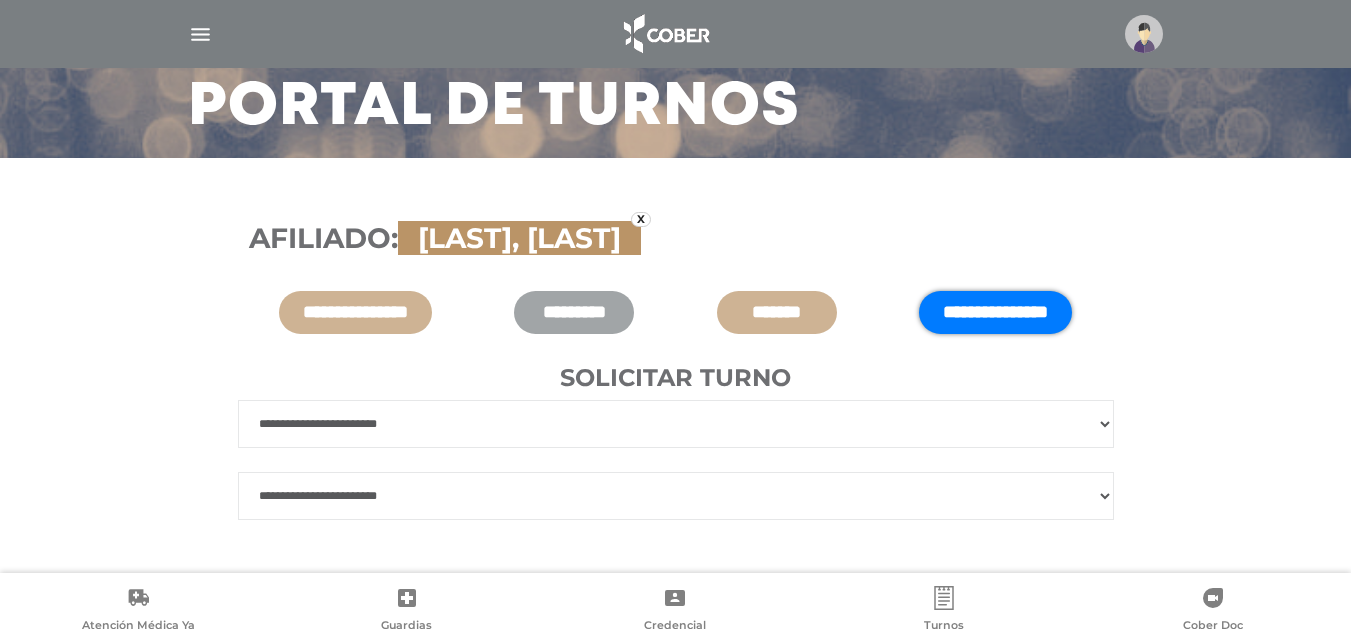 scroll, scrollTop: 185, scrollLeft: 0, axis: vertical 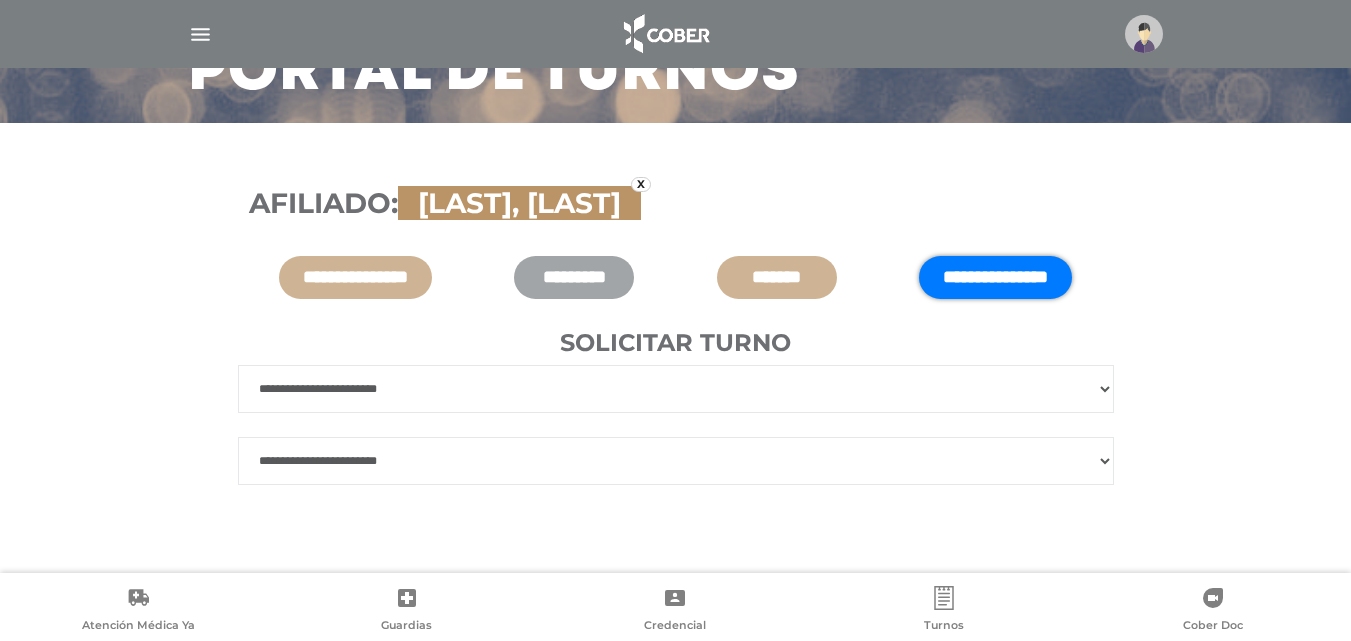 click on "**********" at bounding box center [676, 461] 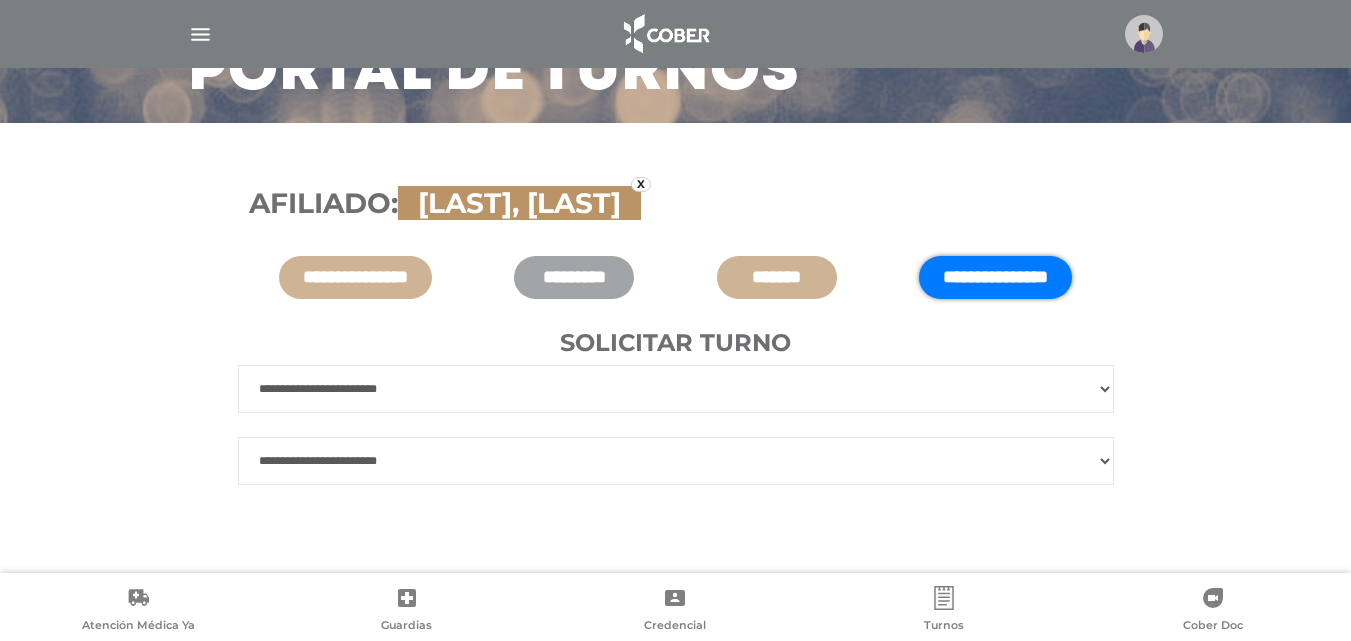 select on "***" 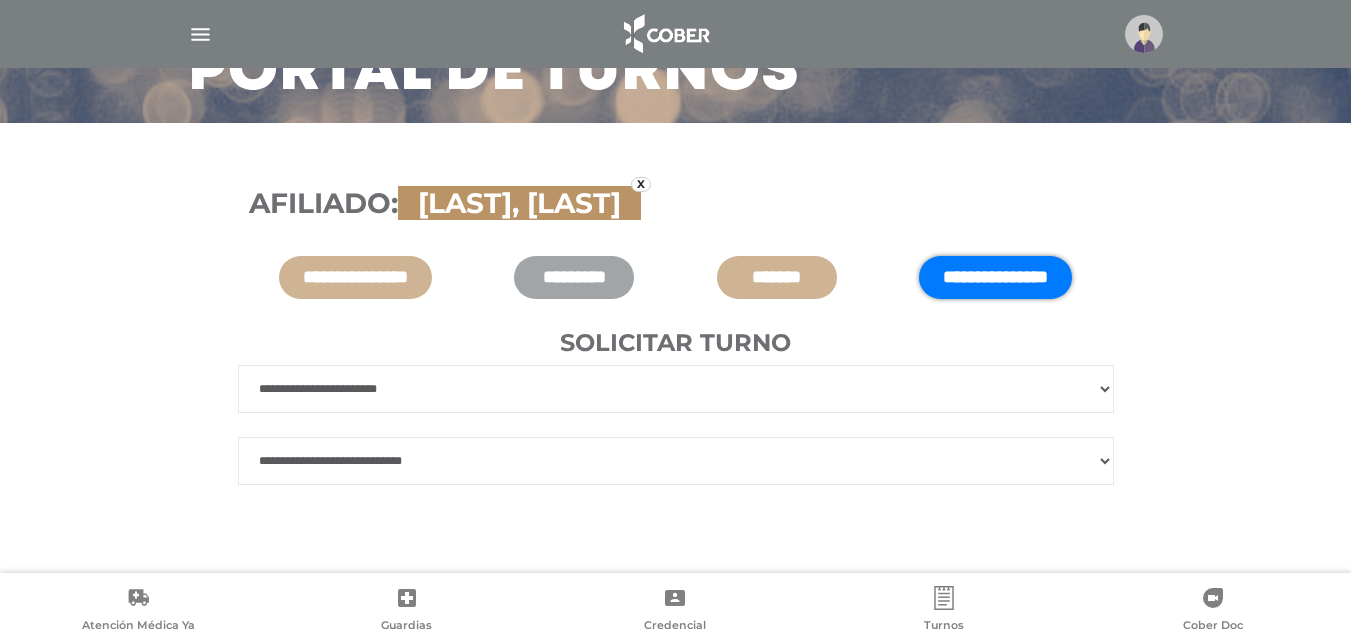 click on "**********" at bounding box center [676, 461] 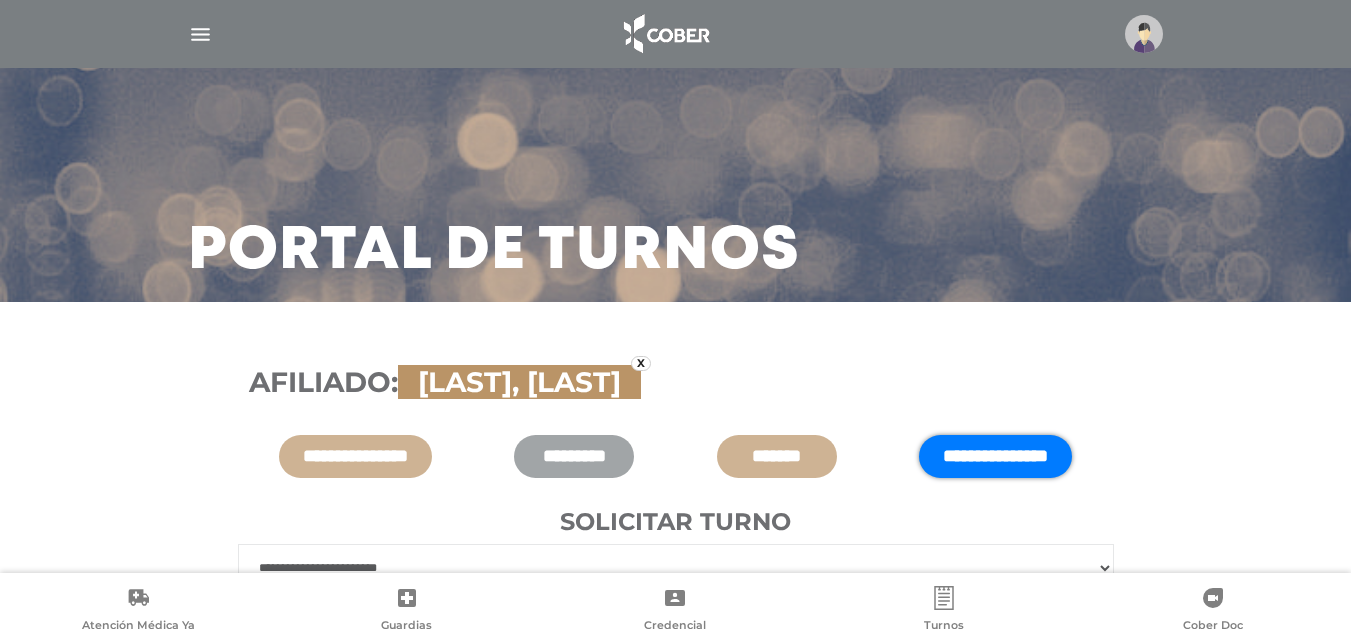 scroll, scrollTop: 0, scrollLeft: 0, axis: both 